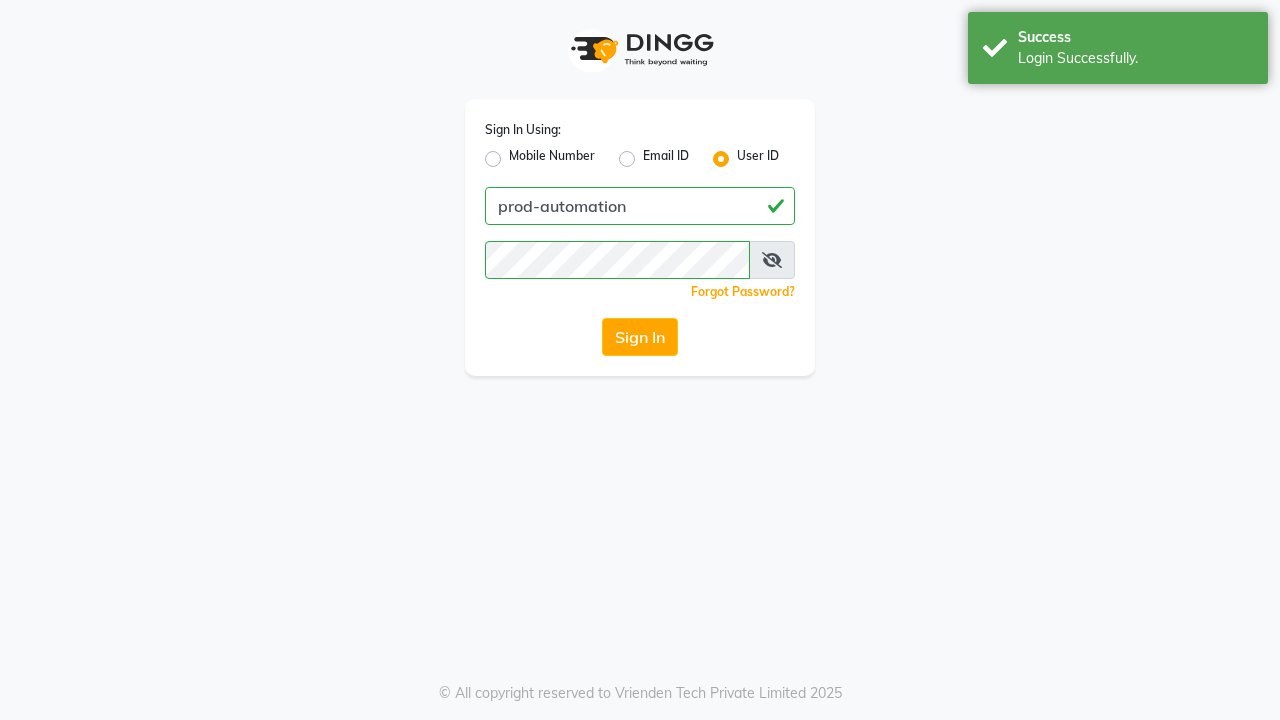 scroll, scrollTop: 0, scrollLeft: 0, axis: both 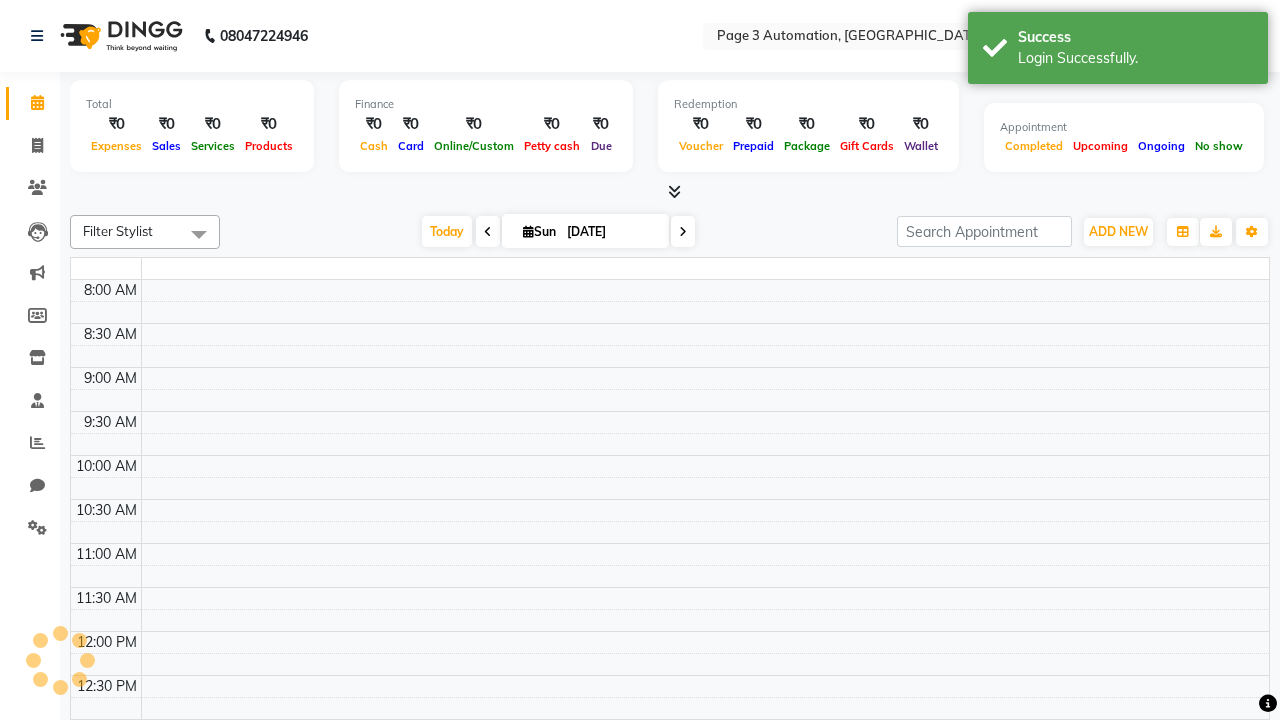 select on "en" 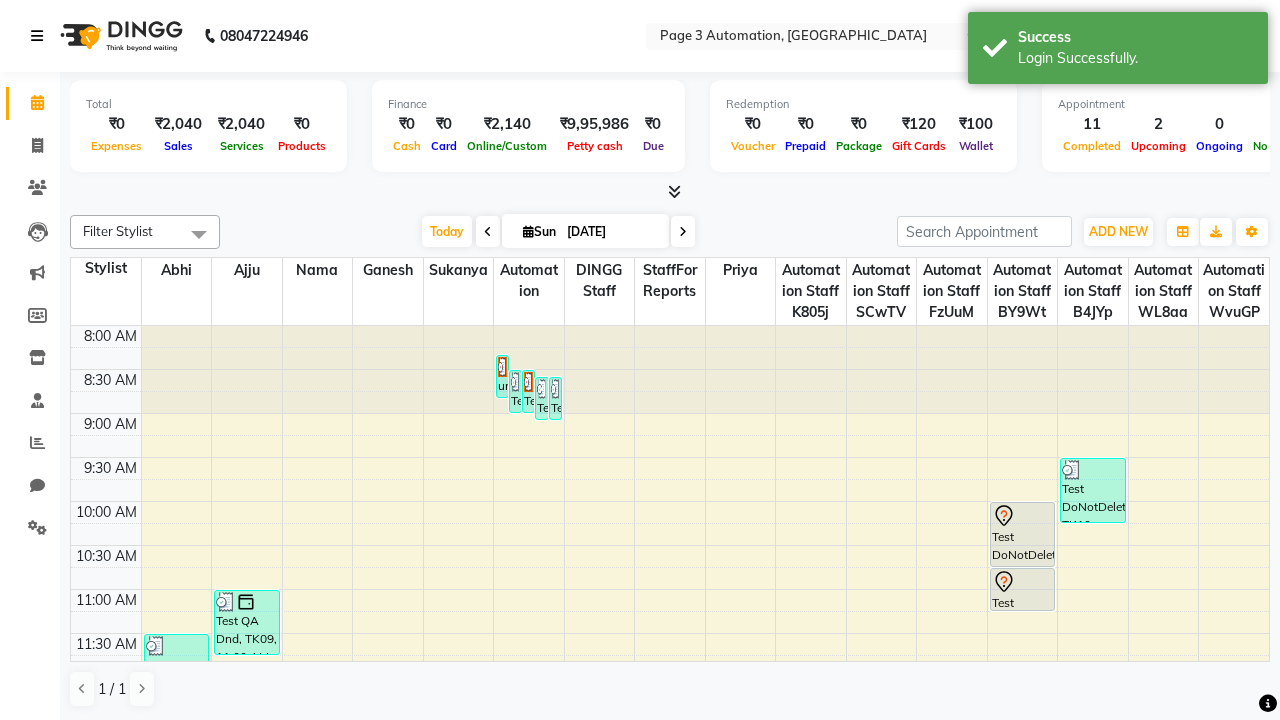 click at bounding box center (37, 36) 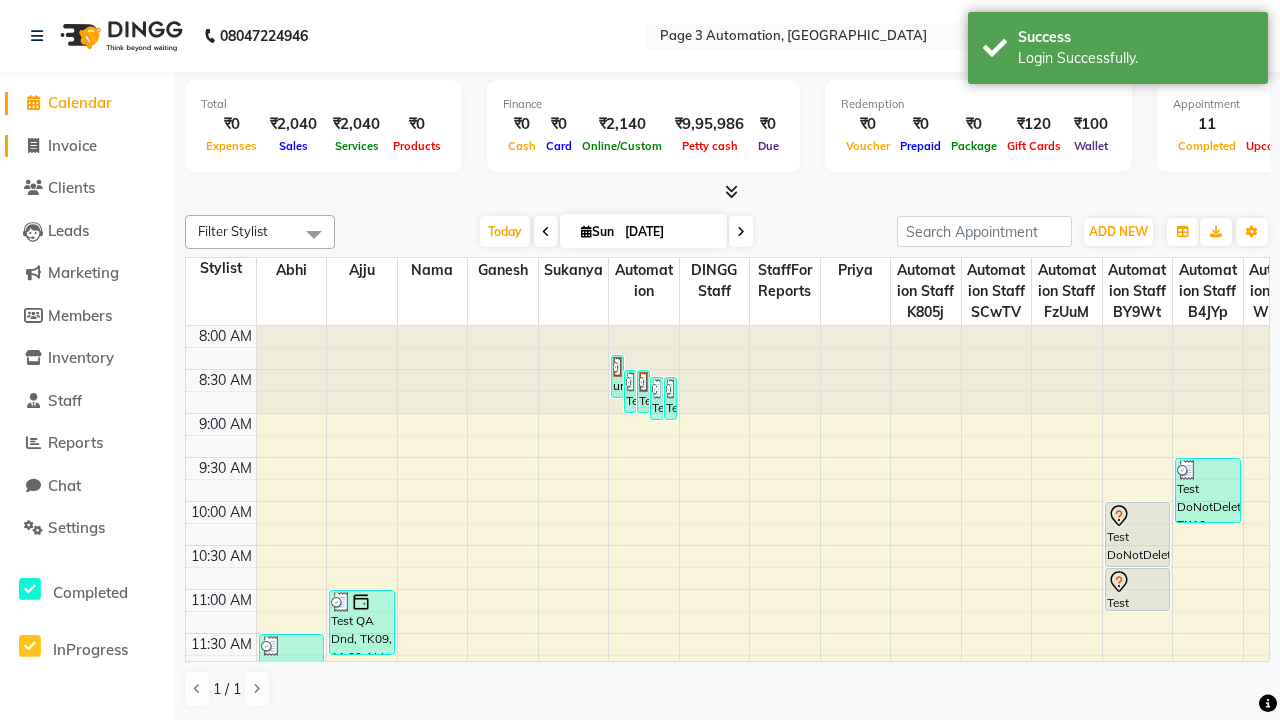 click on "Invoice" 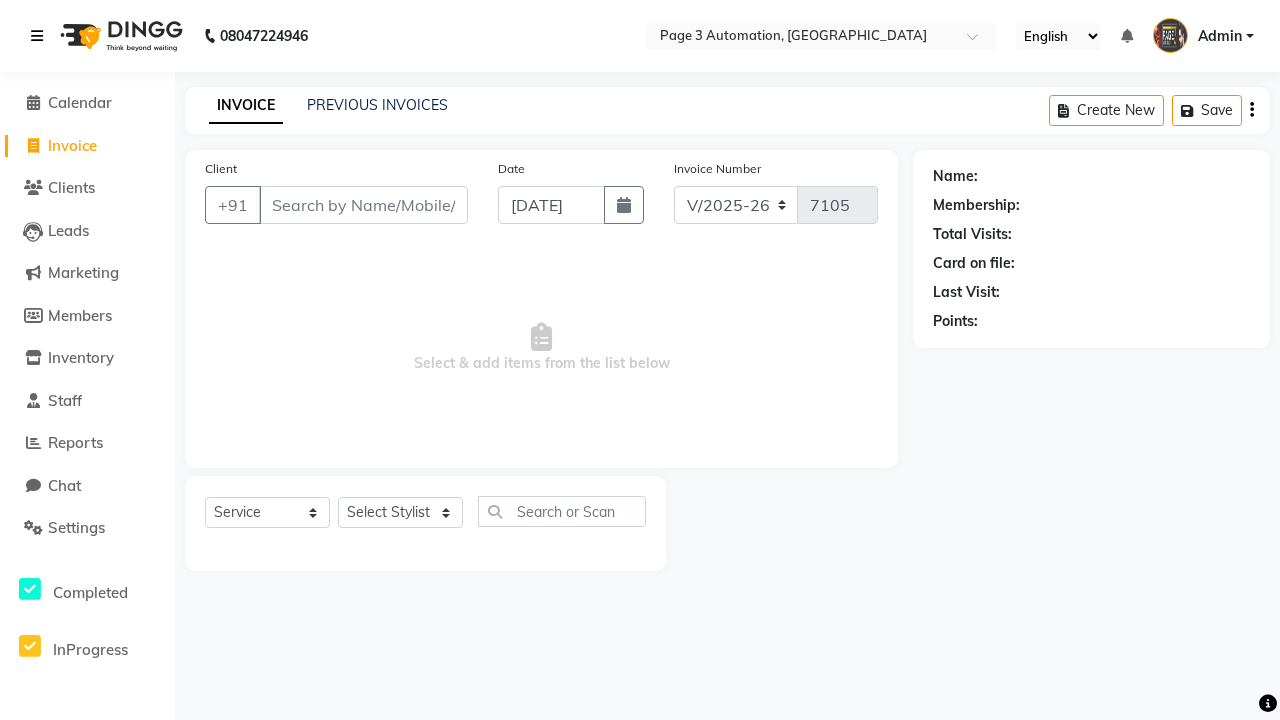 click at bounding box center [37, 36] 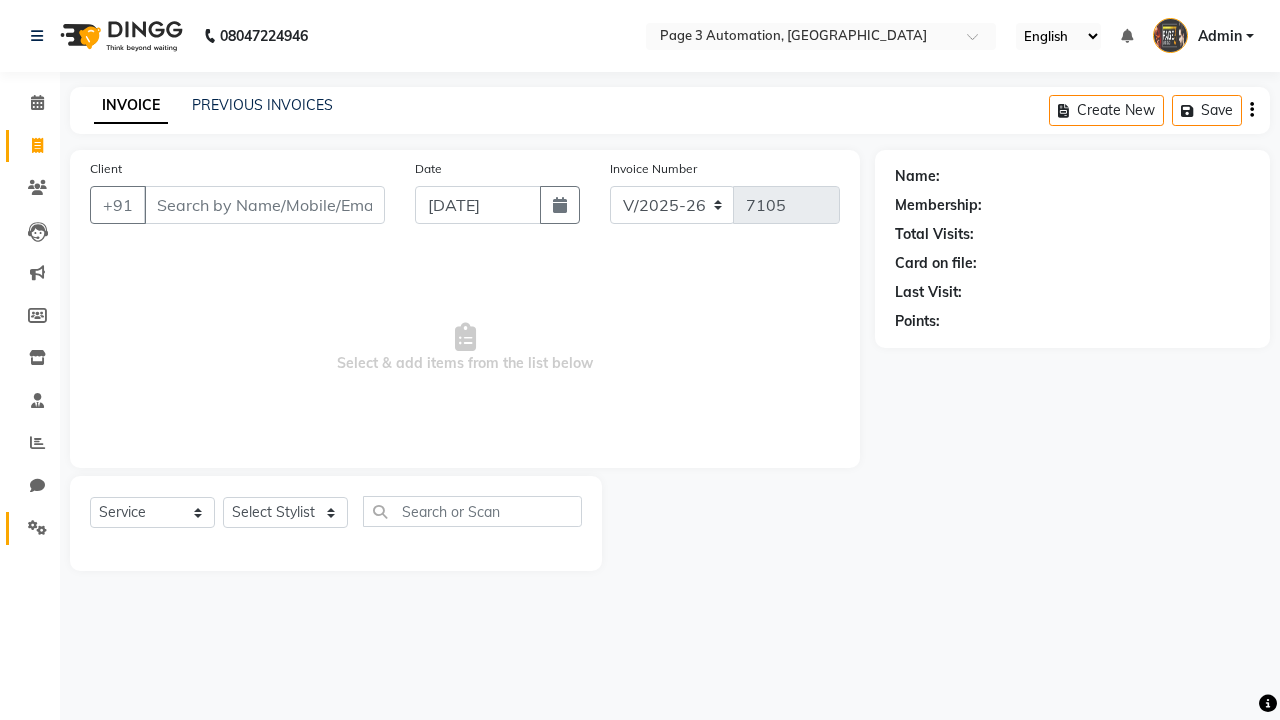 click 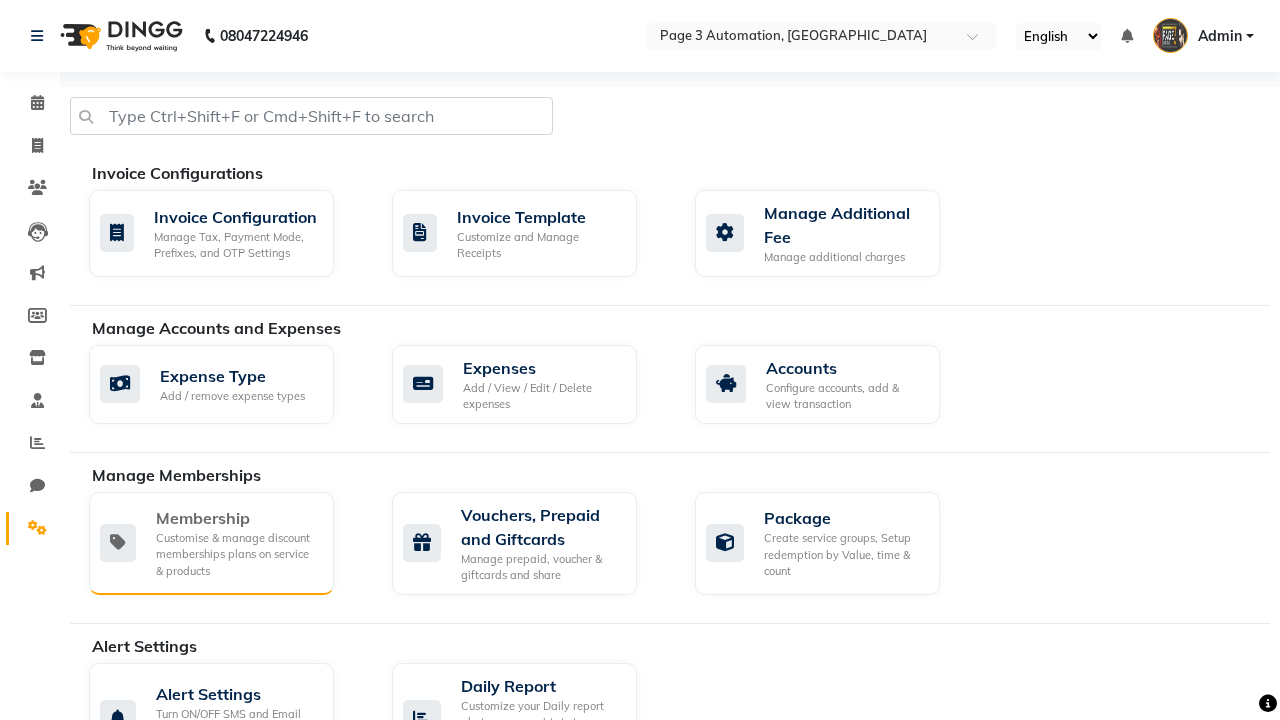 click on "Membership" 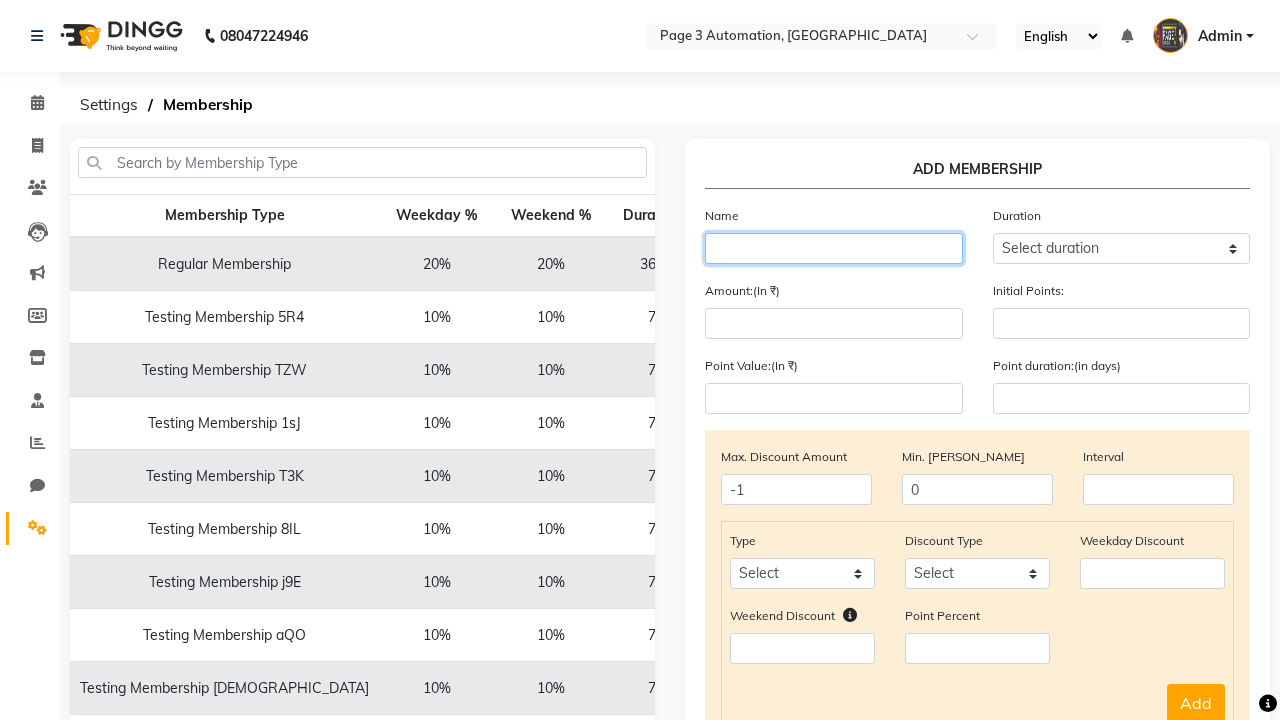 type on "Testing Membership GMP" 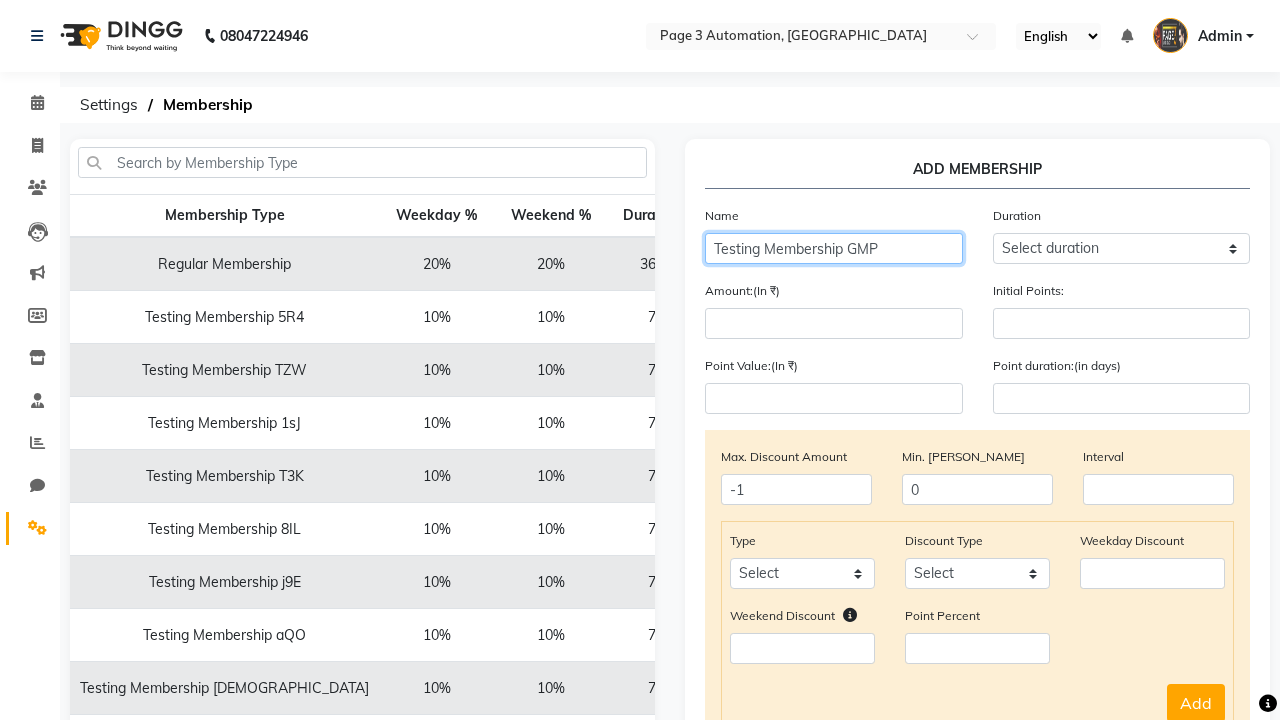 select on "1: 7" 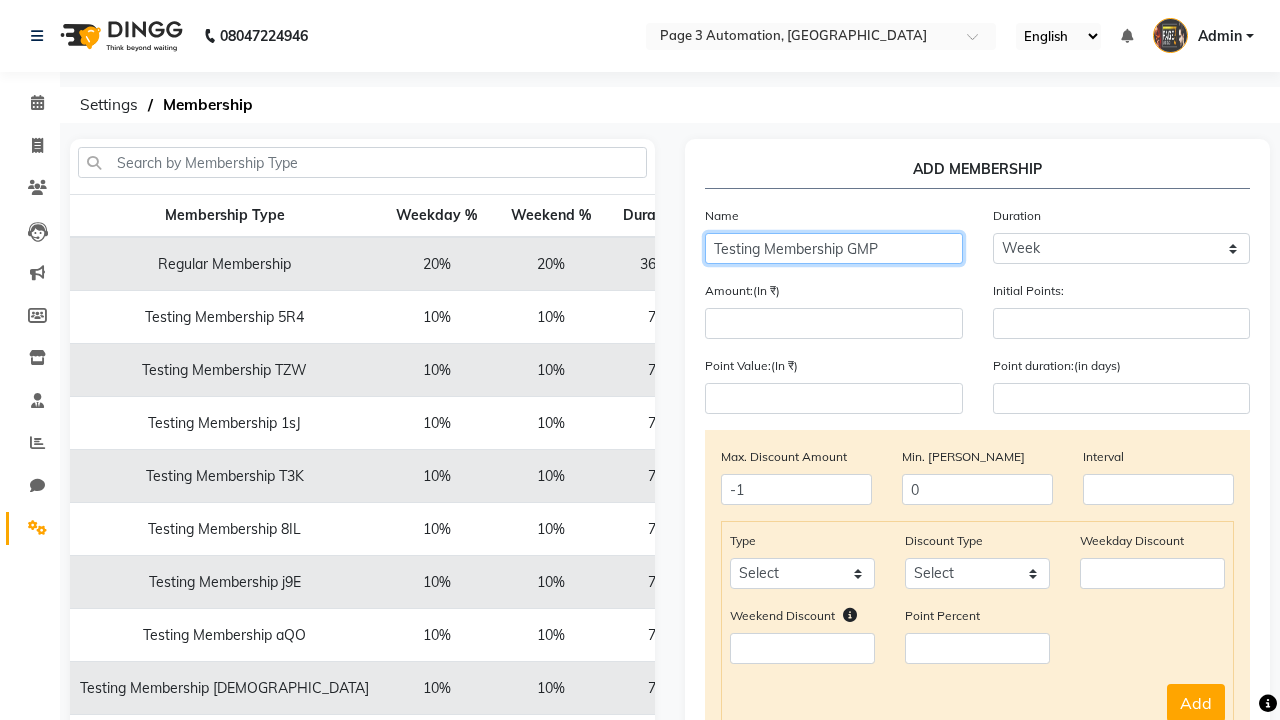 type on "7" 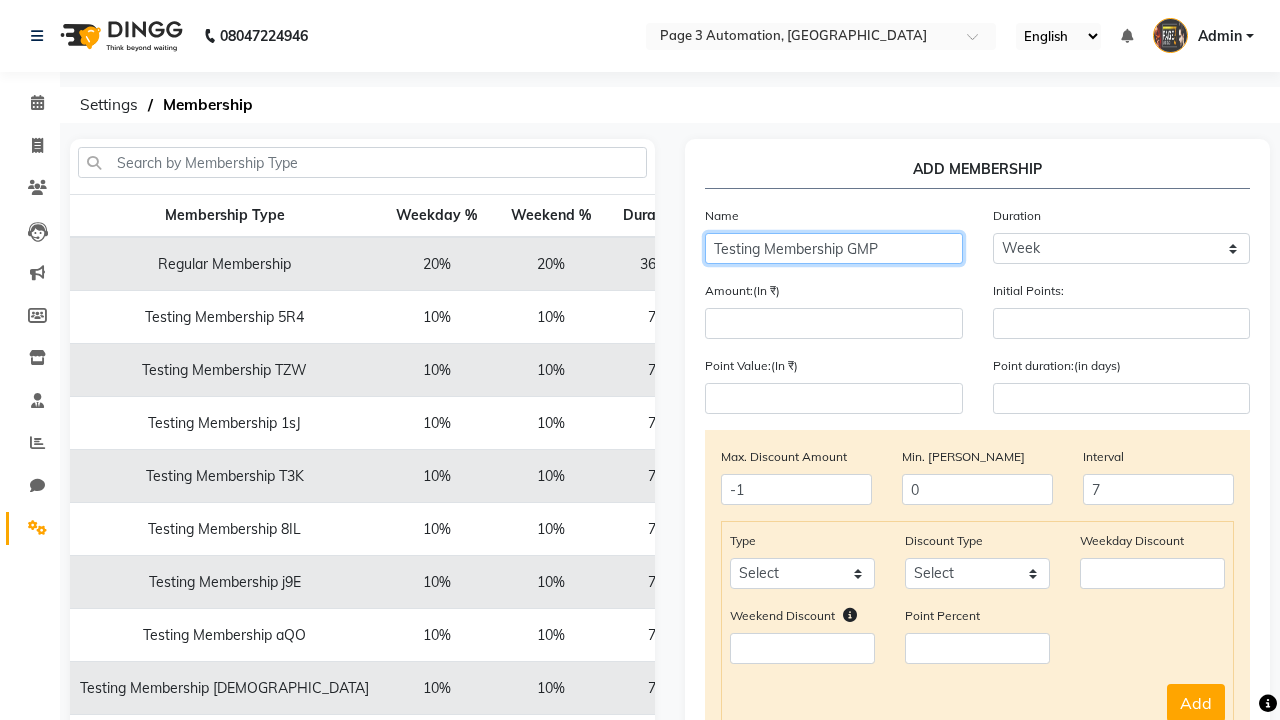 type on "Testing Membership GMP" 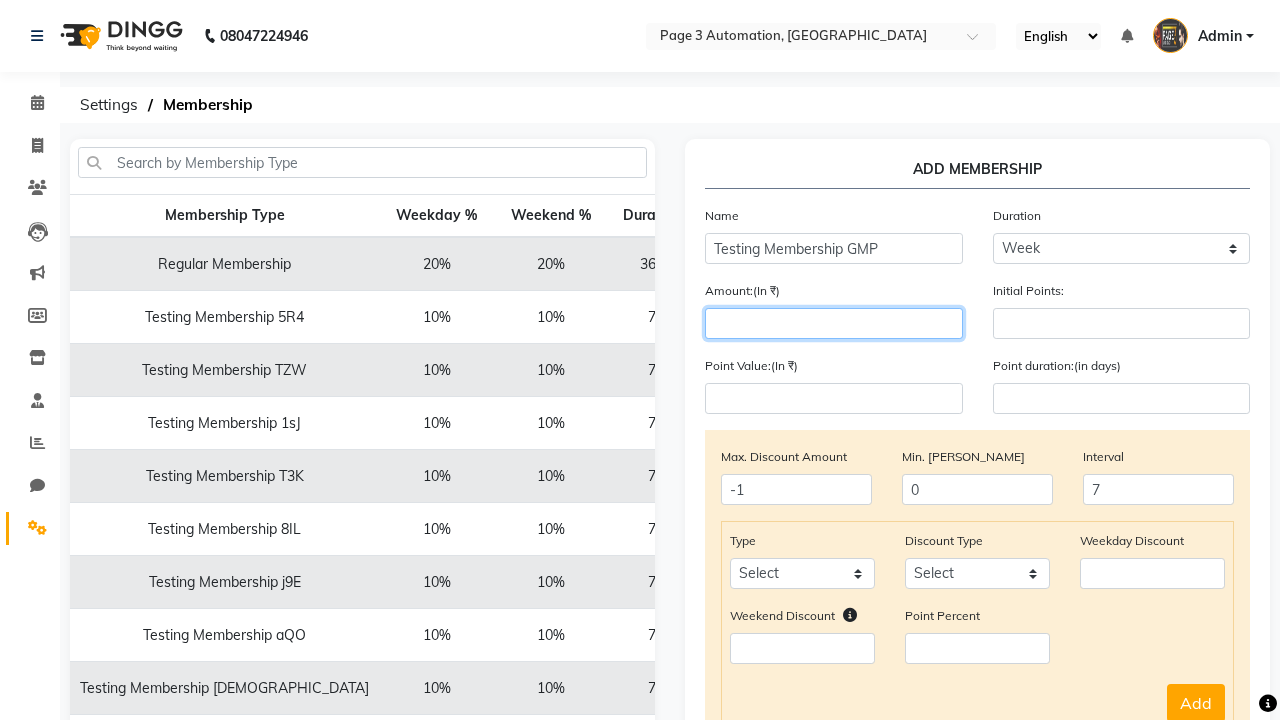 type on "1000" 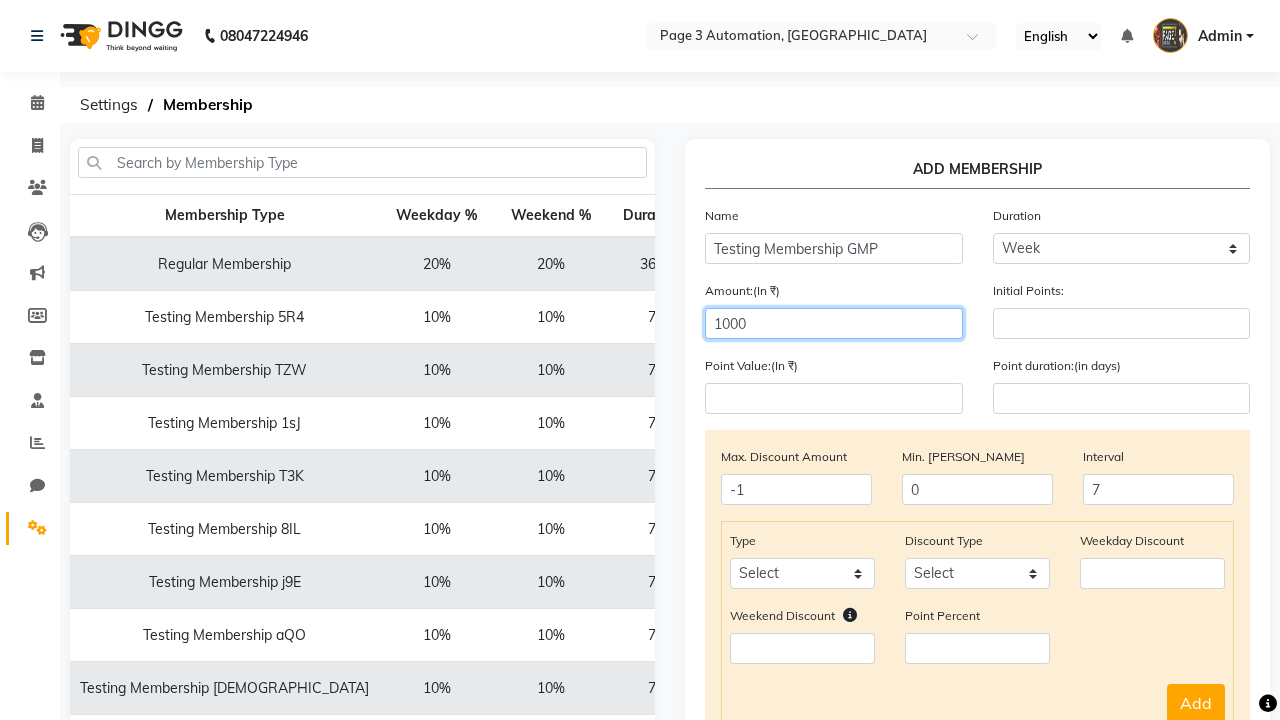 select on "service" 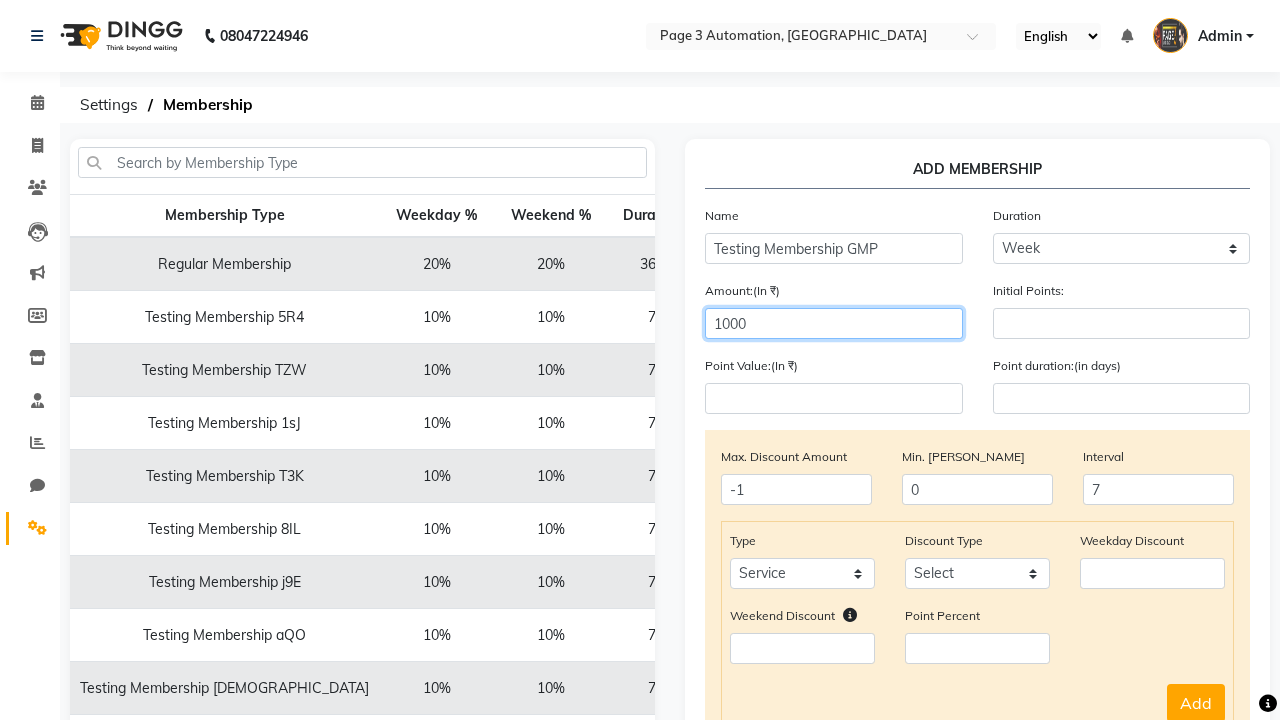 select on "Percent" 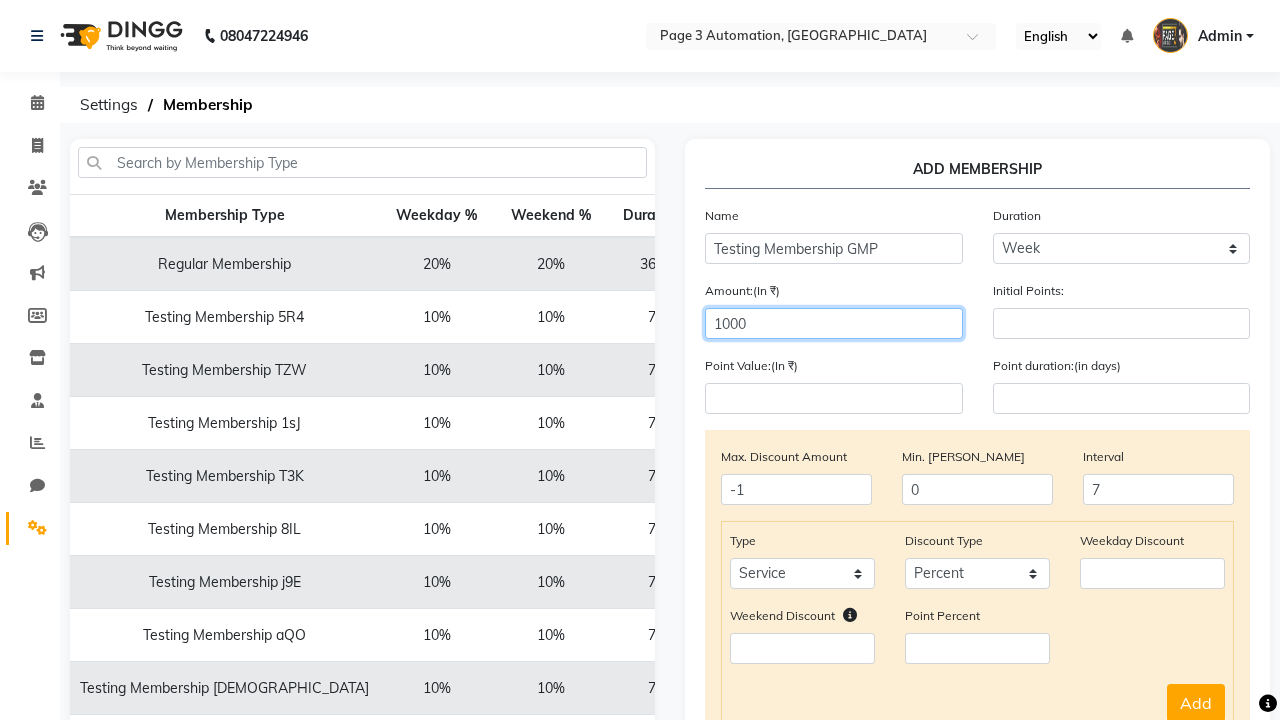 type on "1000" 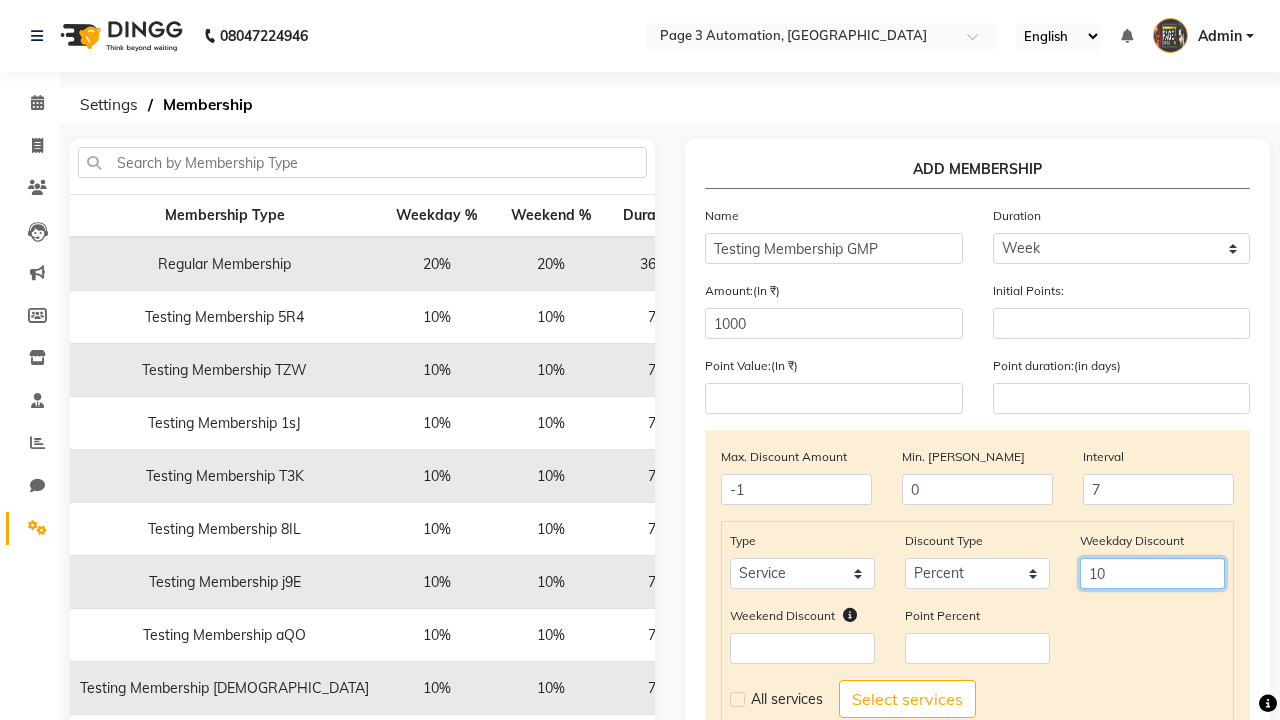 type on "10" 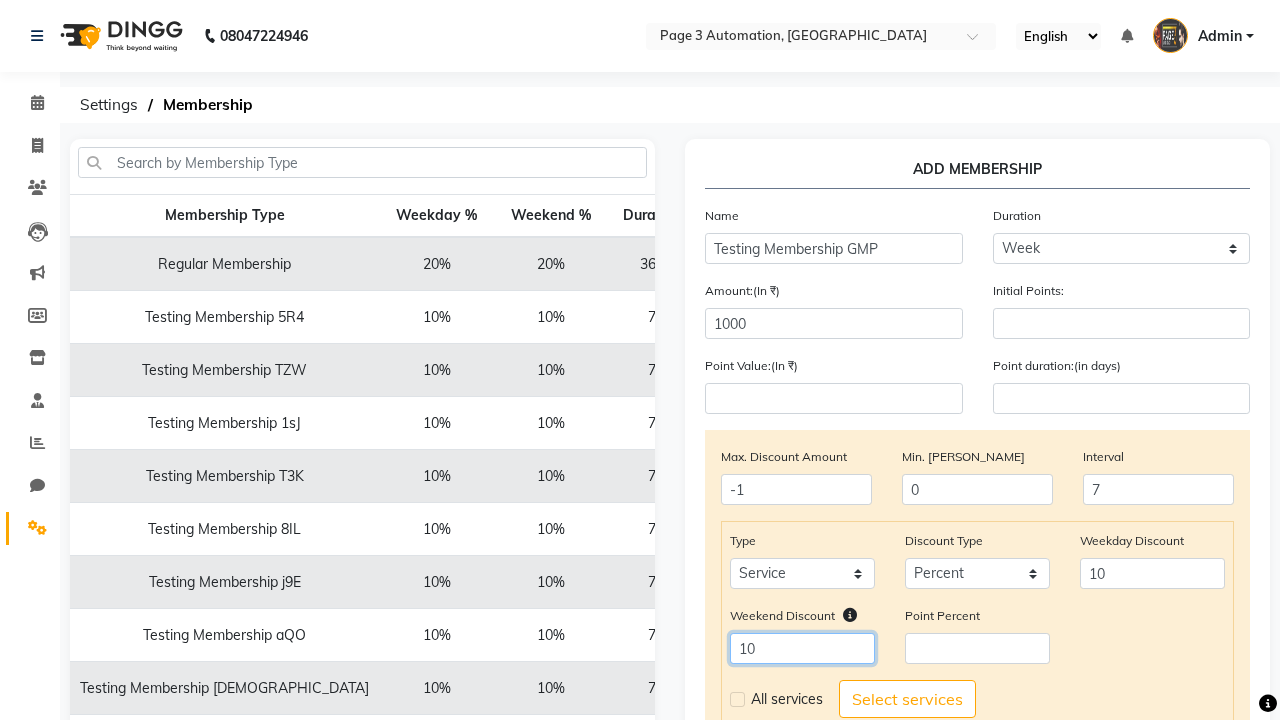 type on "10" 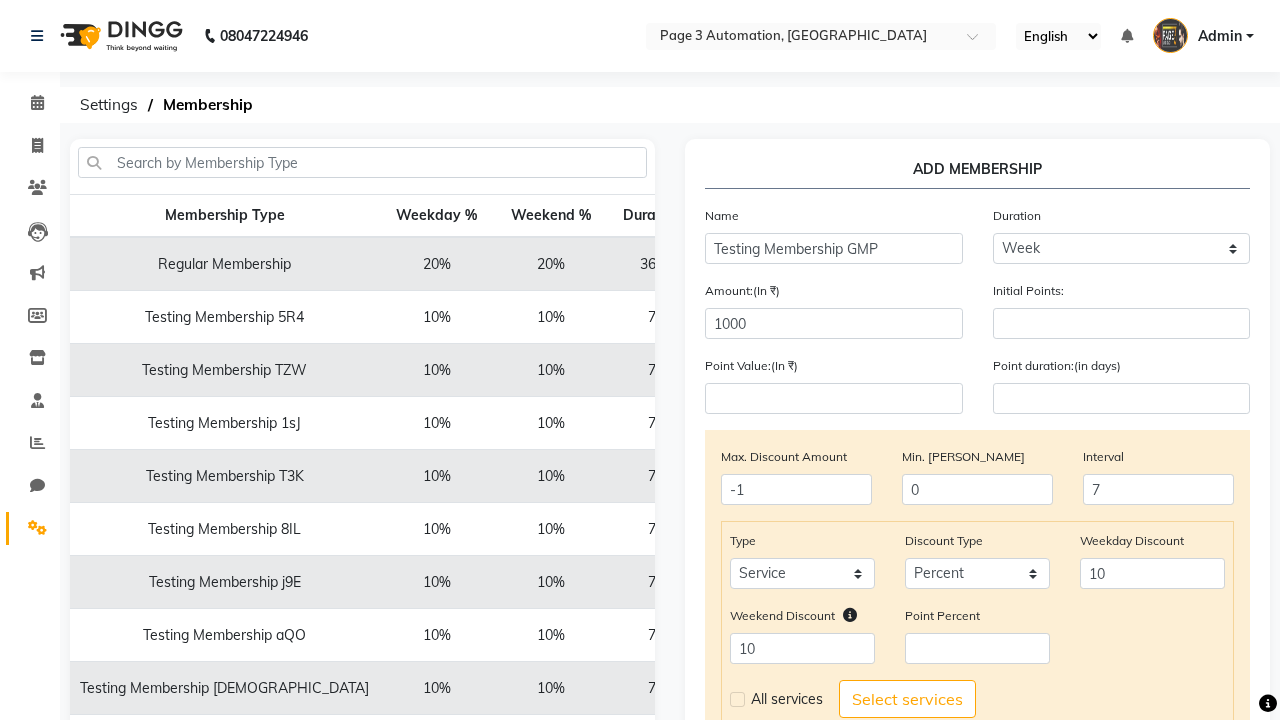 click 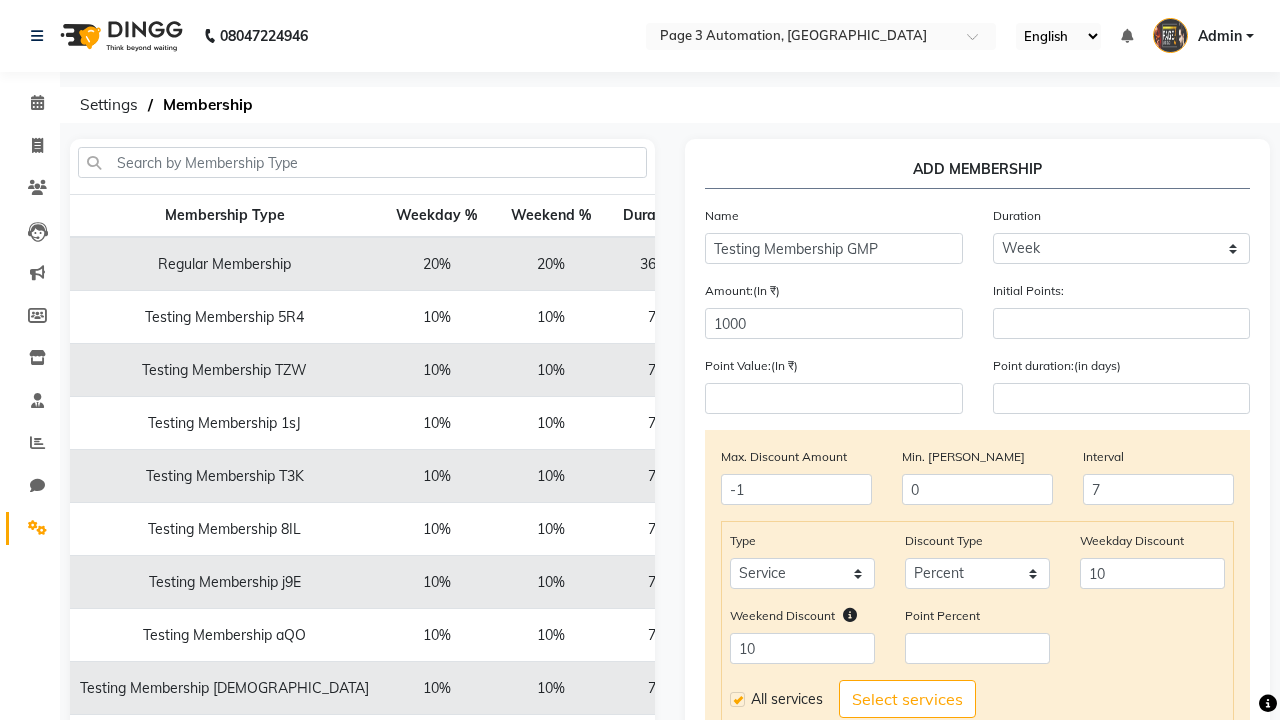 click on "Add" 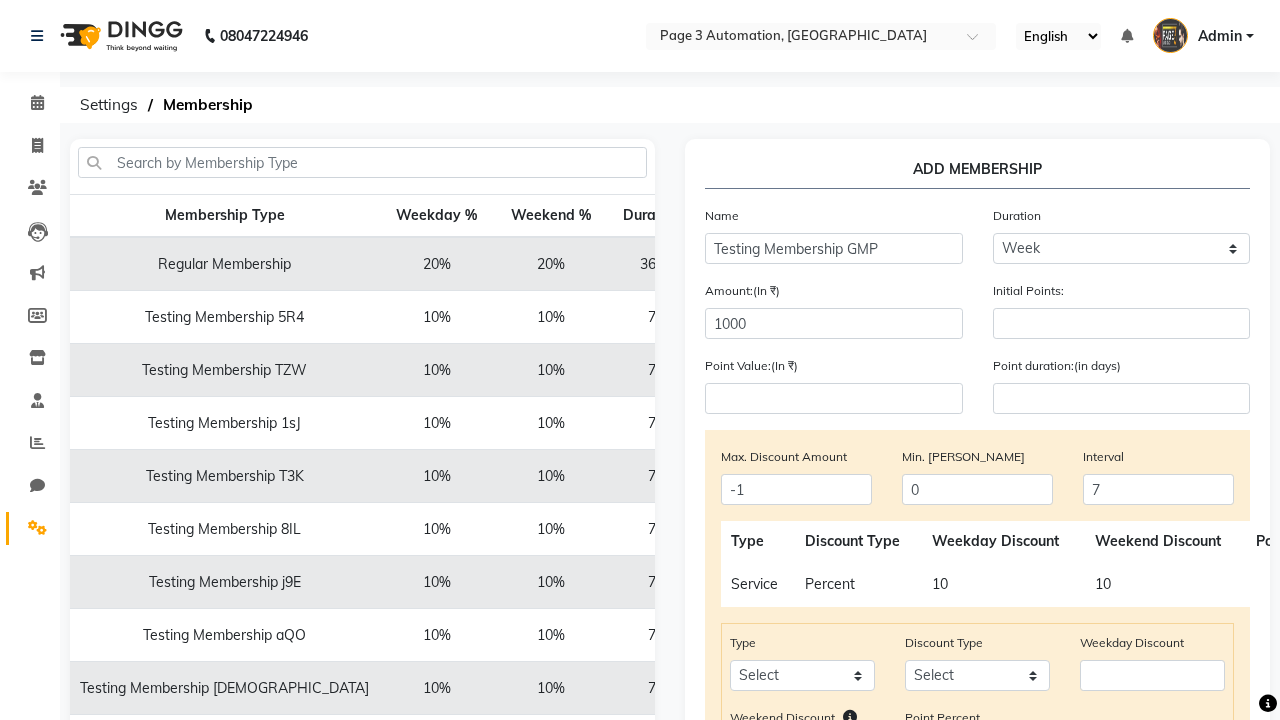 scroll, scrollTop: 334, scrollLeft: 0, axis: vertical 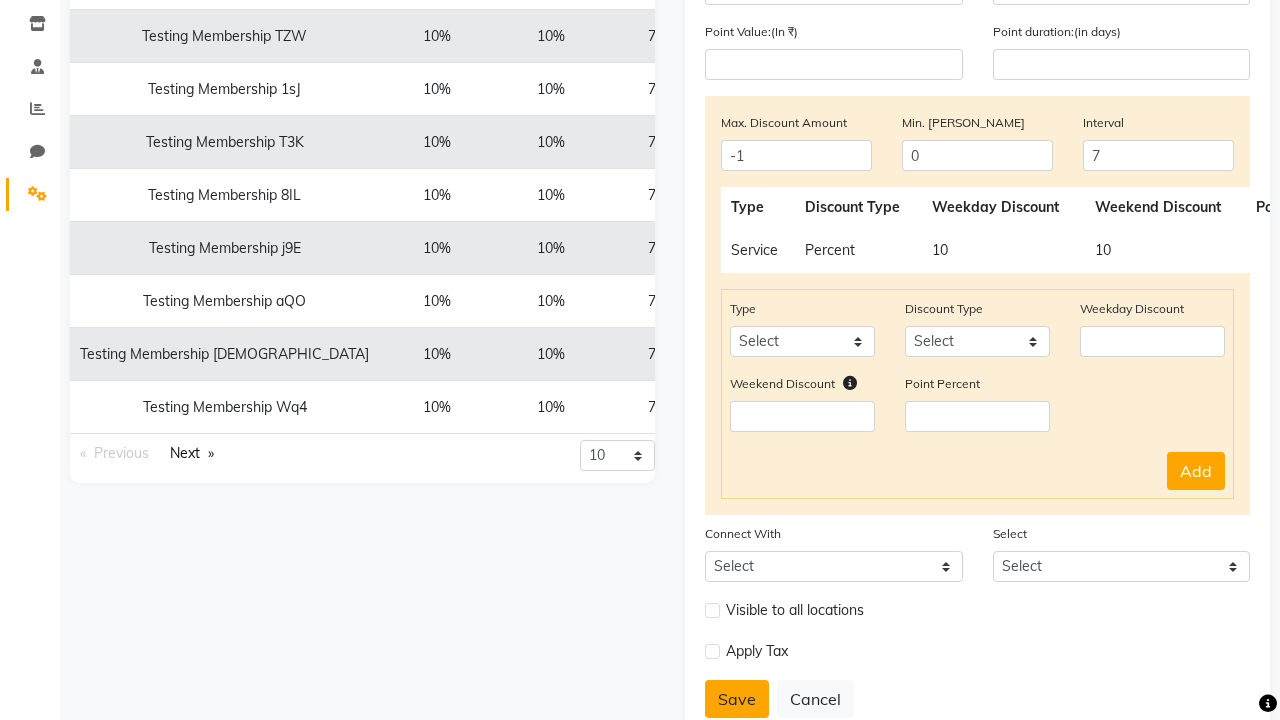 click on "Save" 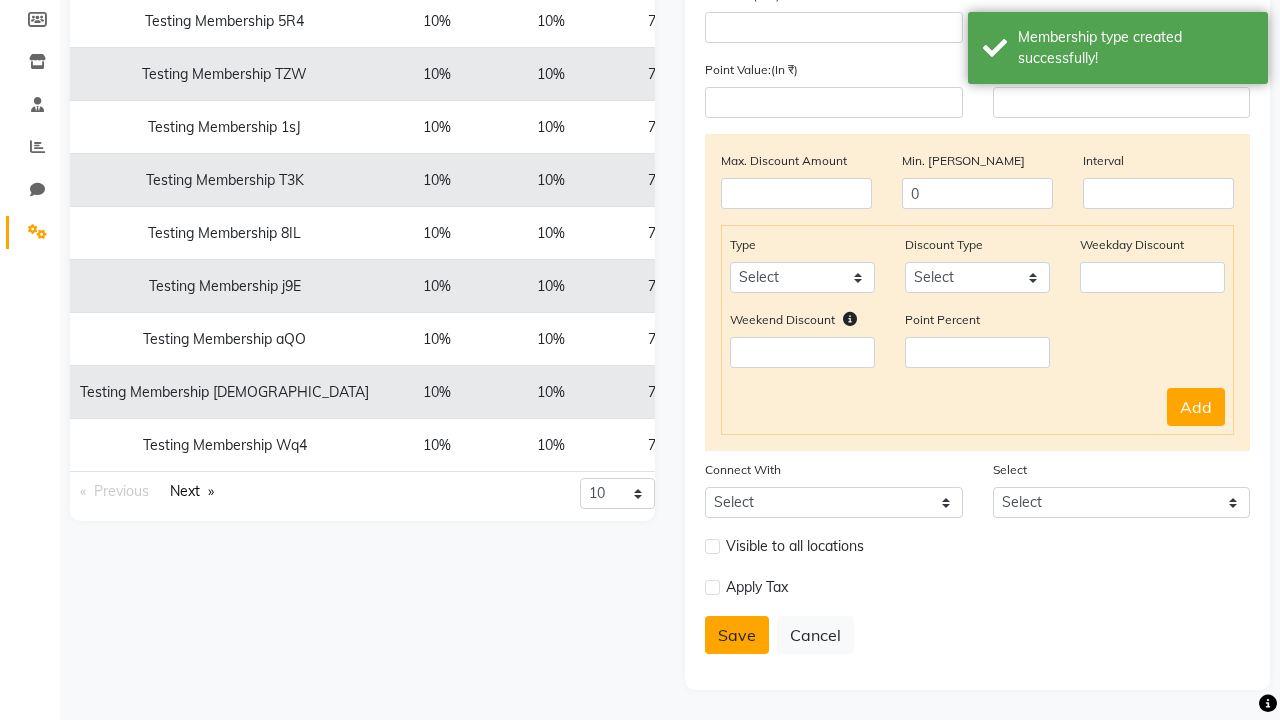 scroll, scrollTop: 296, scrollLeft: 0, axis: vertical 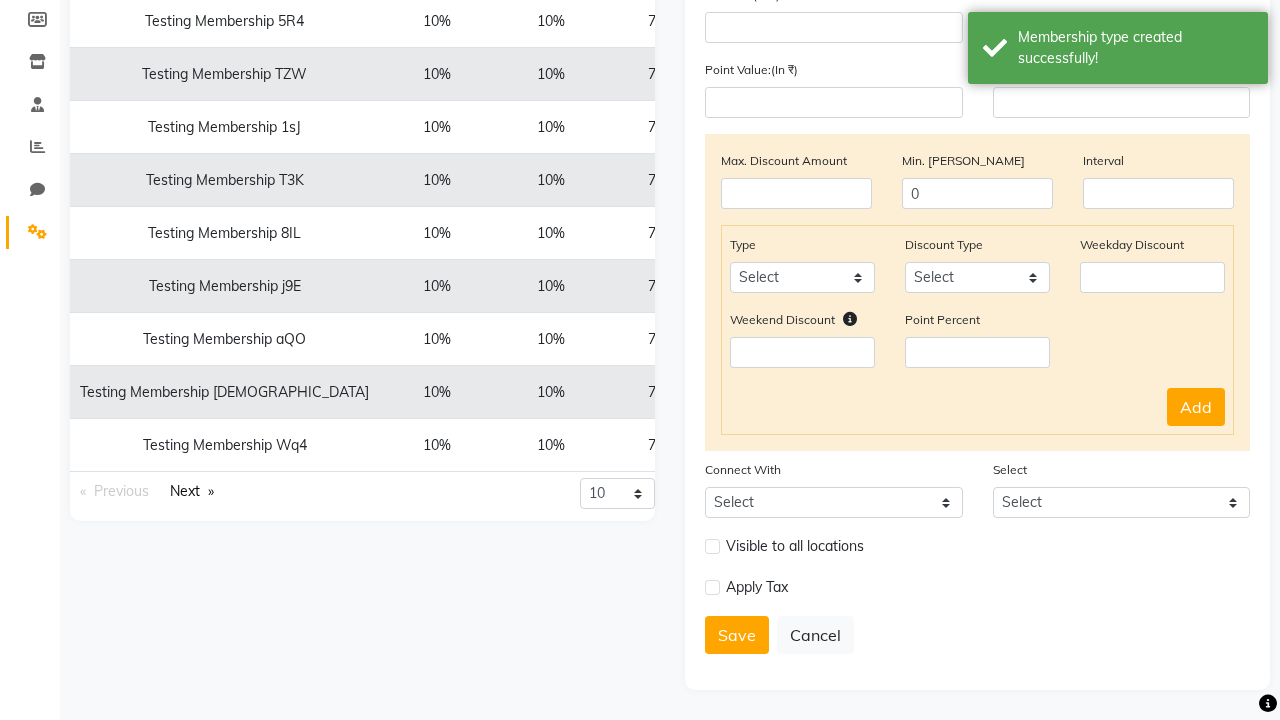 click on "Membership type created successfully!" at bounding box center (1135, 48) 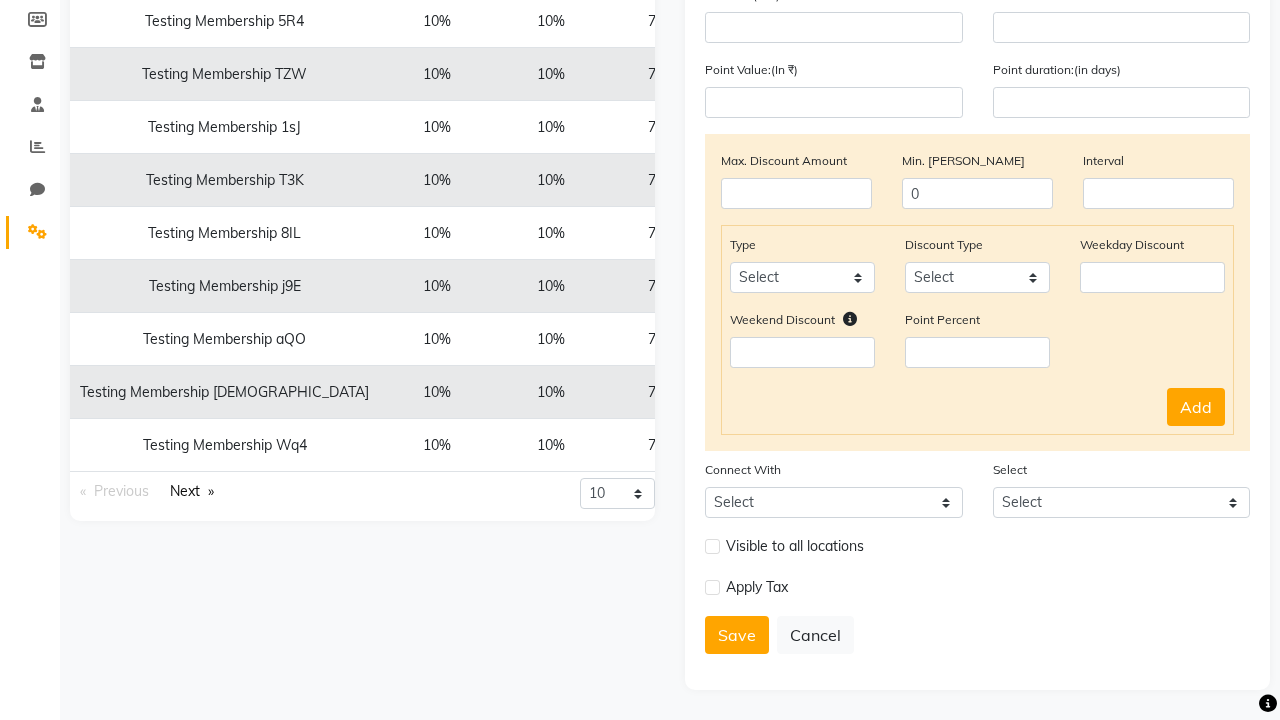 click at bounding box center (37, -260) 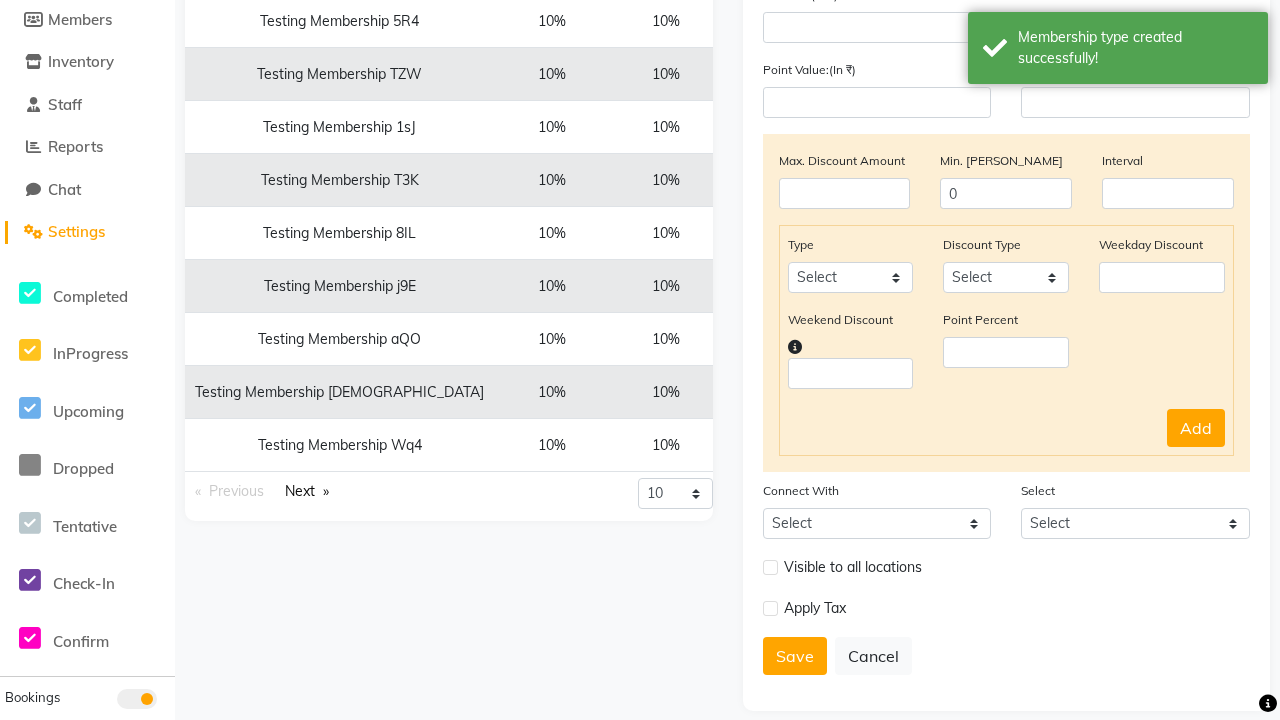 scroll, scrollTop: 0, scrollLeft: 0, axis: both 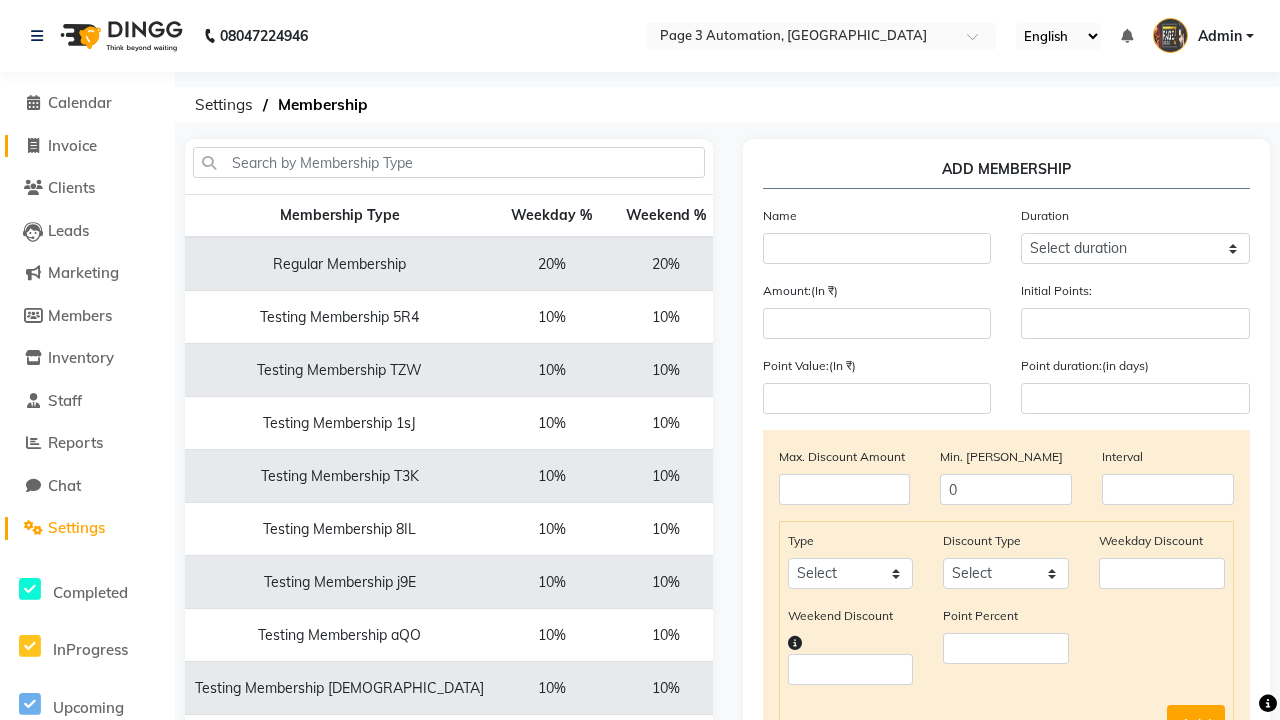 click on "Invoice" 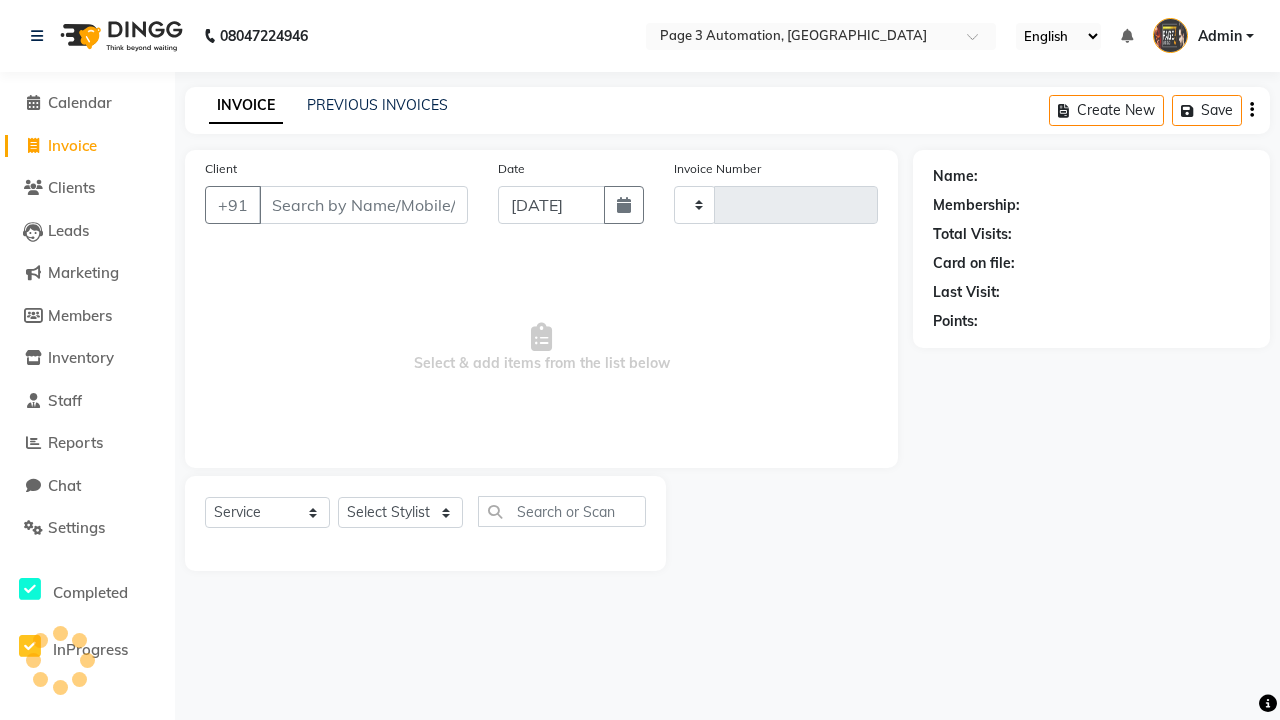 type on "7105" 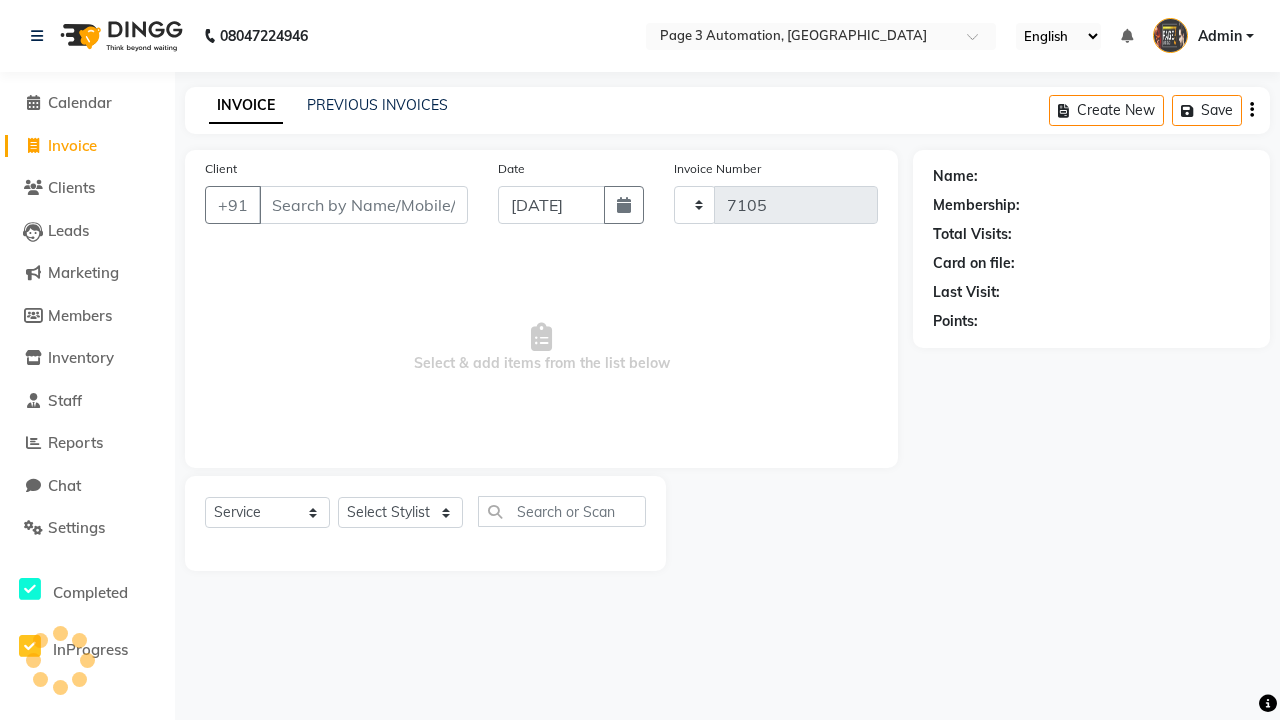 select on "2774" 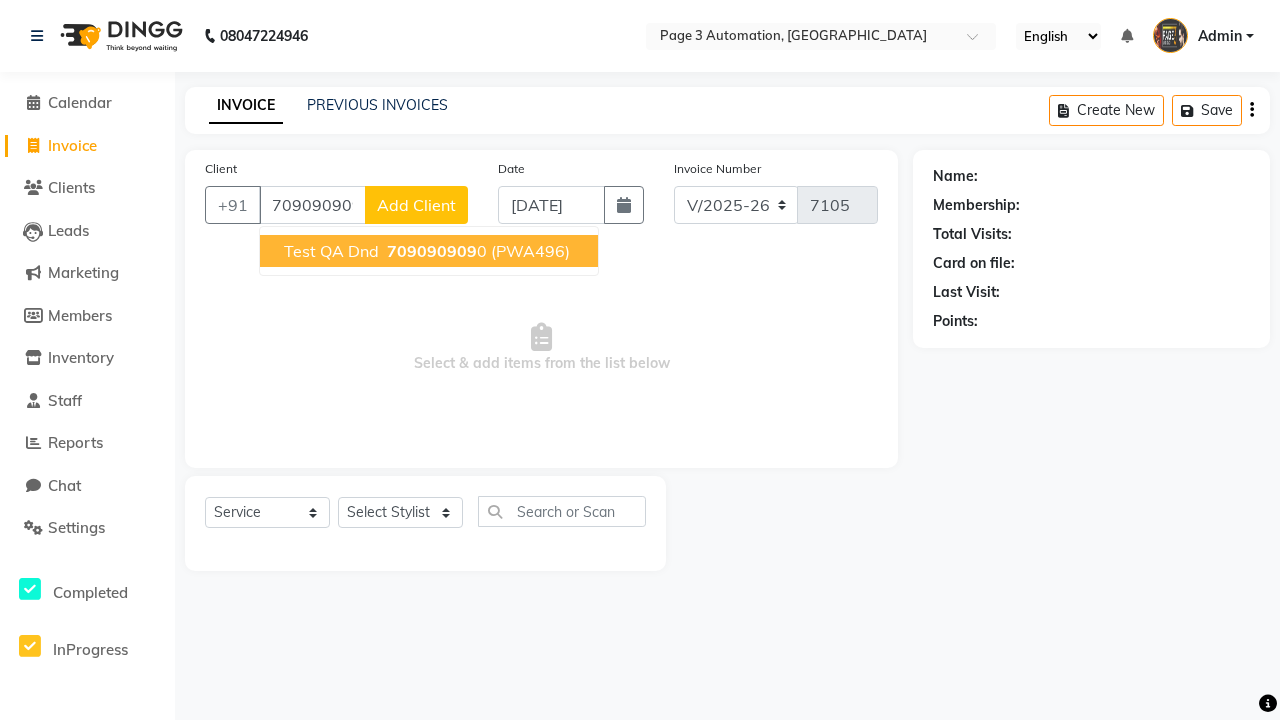 click on "709090909" at bounding box center (432, 251) 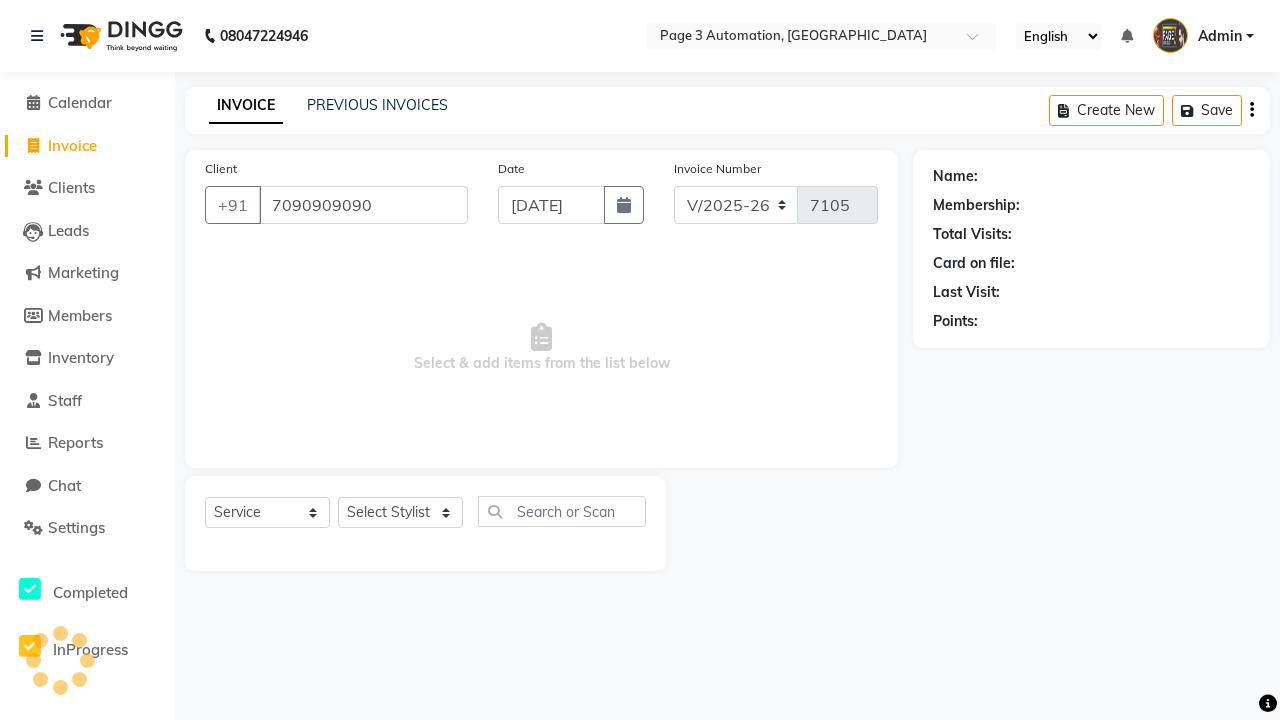 type on "7090909090" 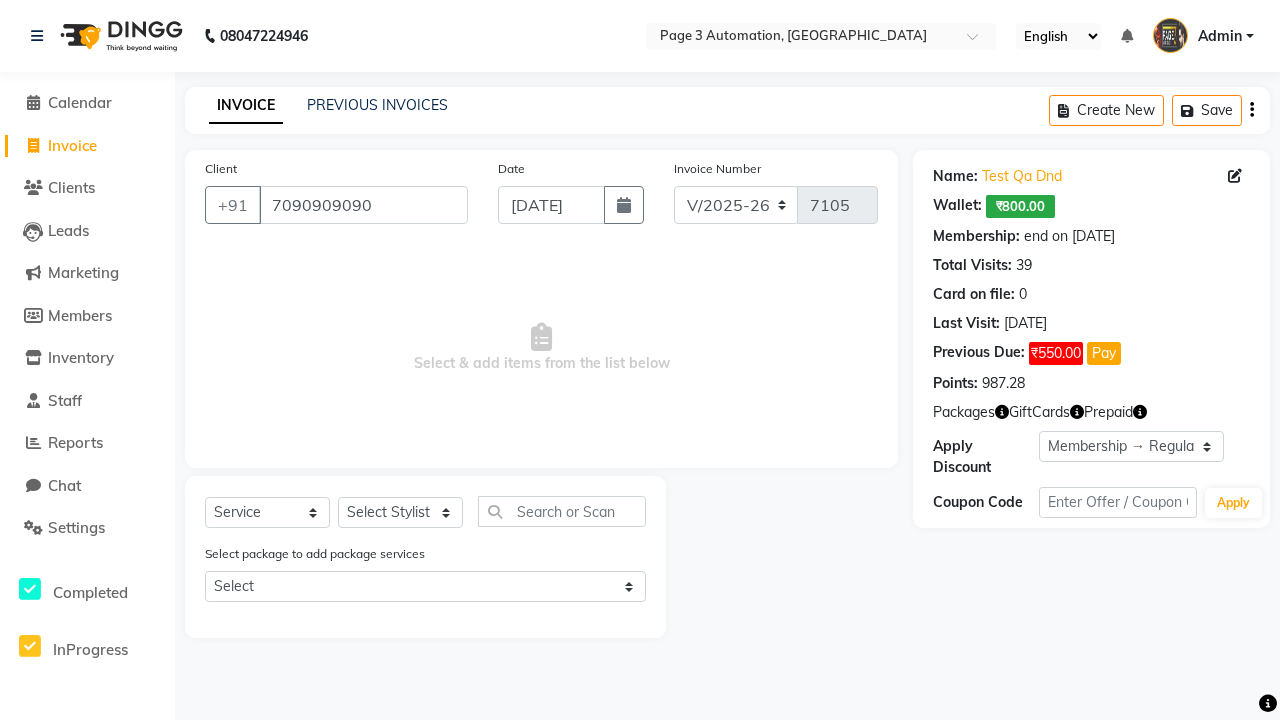 select on "membership" 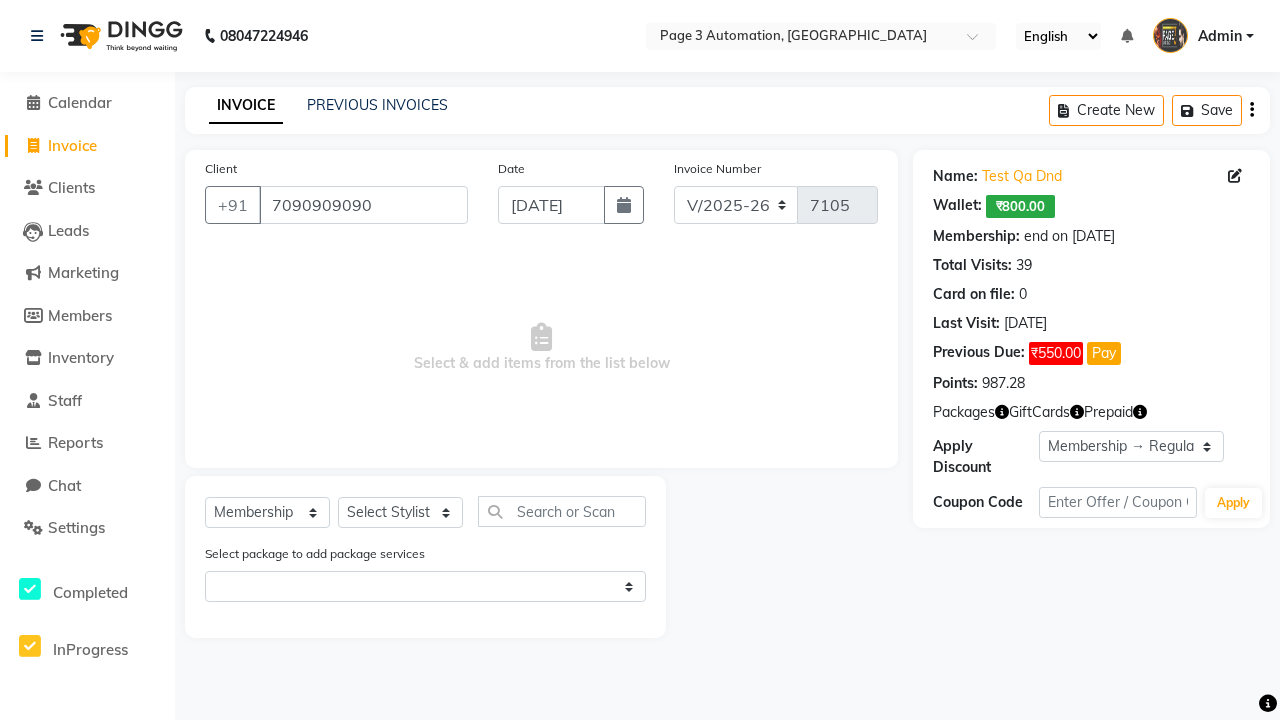 select on "71572" 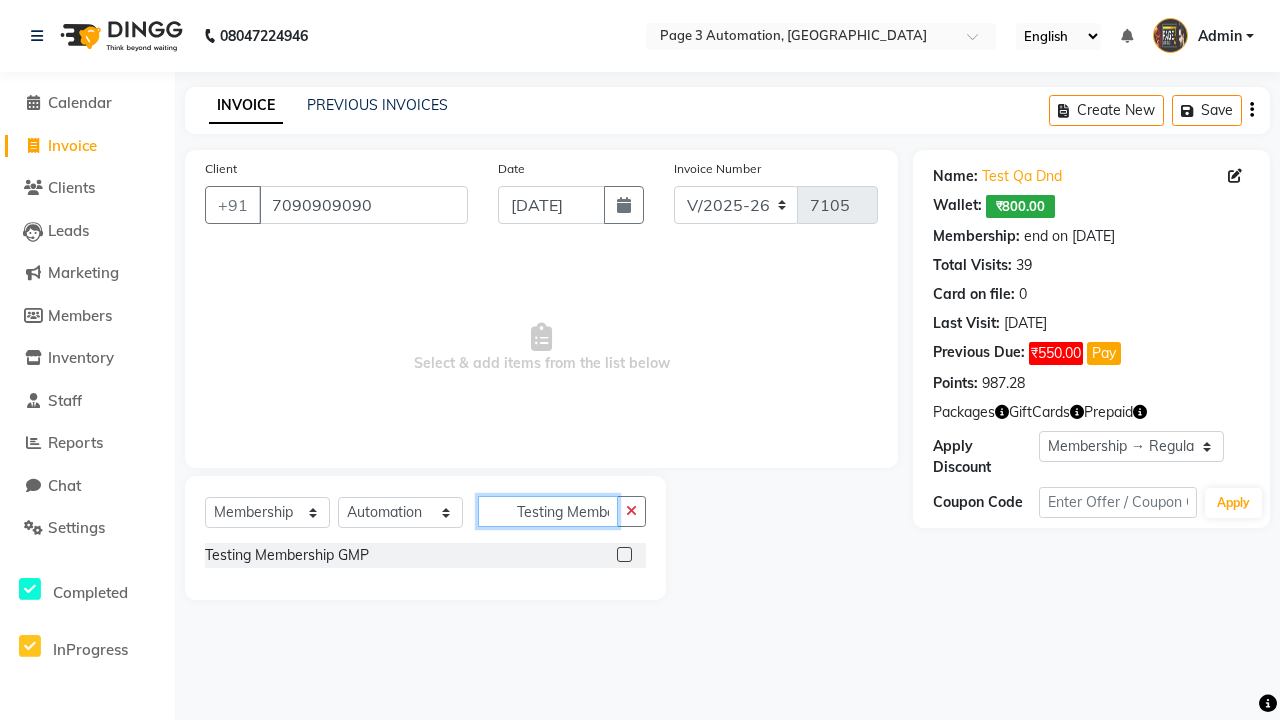 scroll, scrollTop: 0, scrollLeft: 44, axis: horizontal 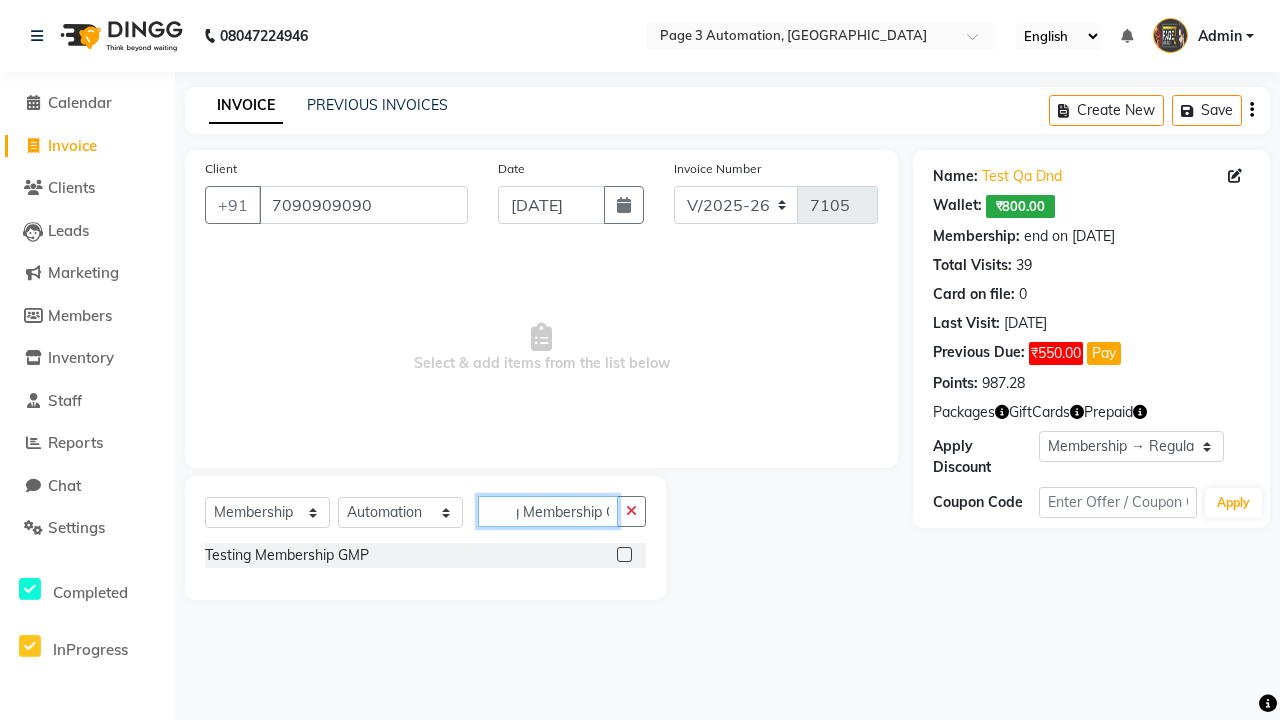 type on "Testing Membership GMP" 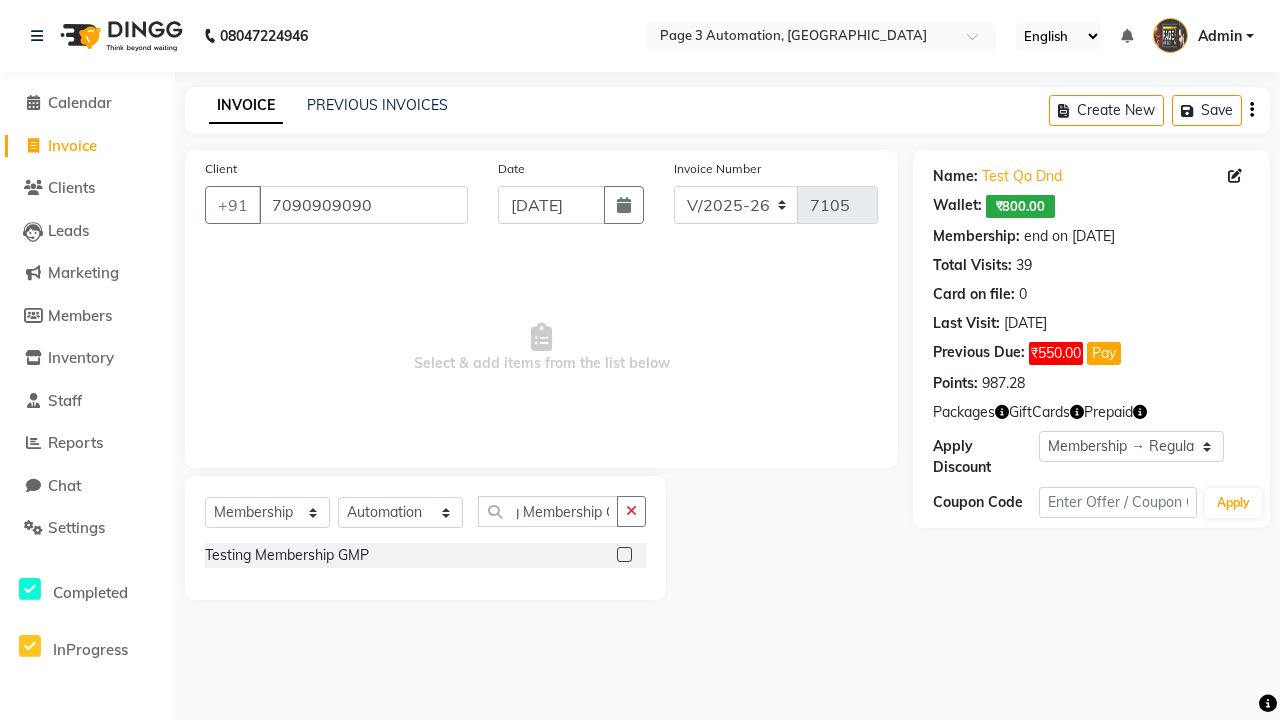click 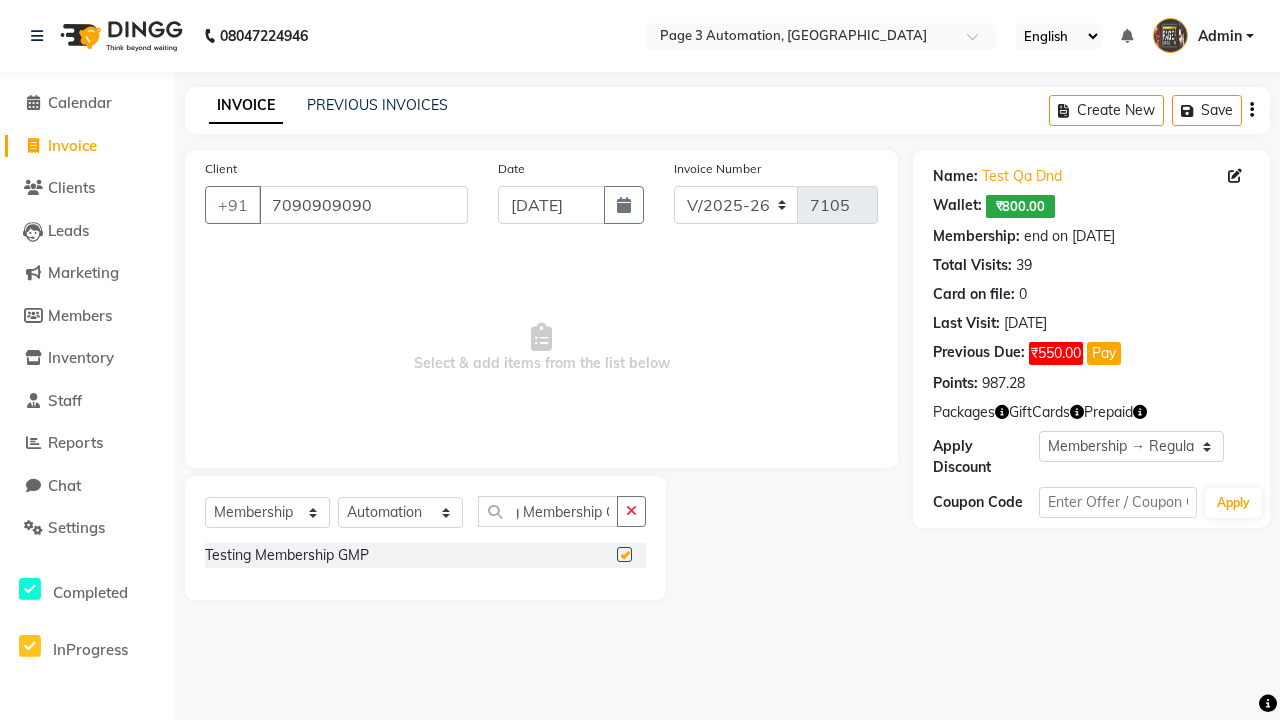 select on "select" 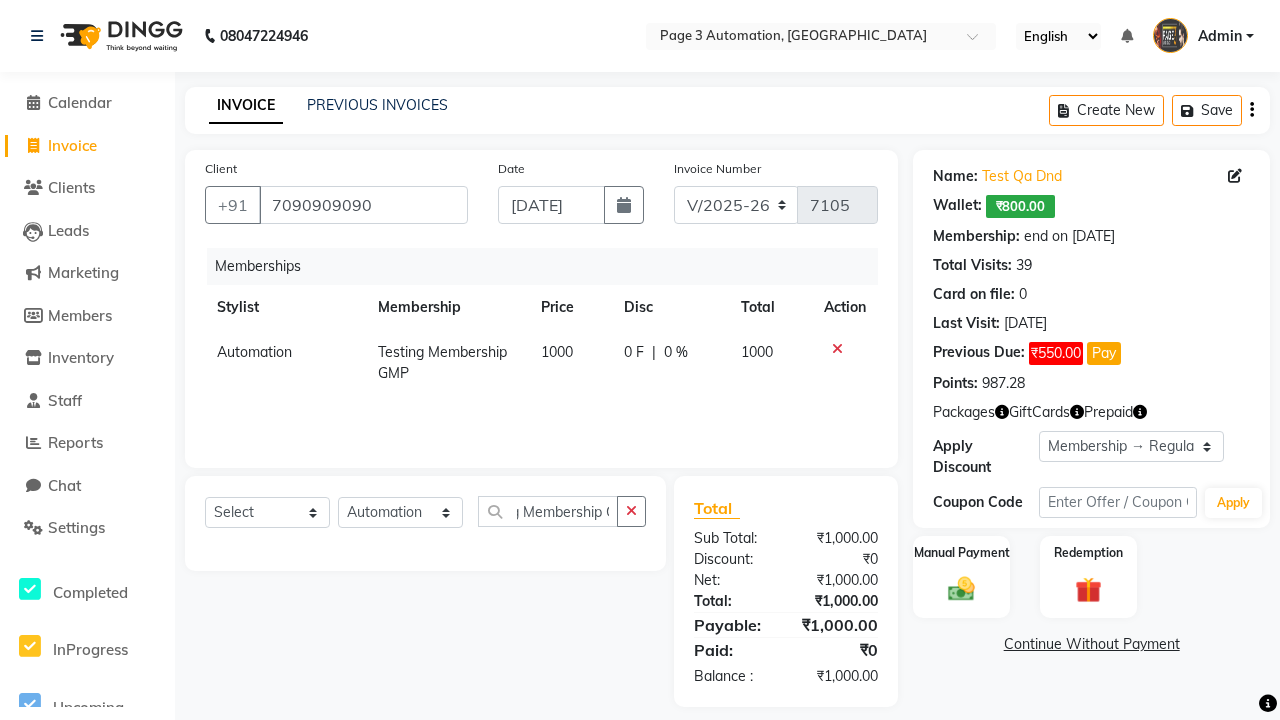 scroll, scrollTop: 0, scrollLeft: 0, axis: both 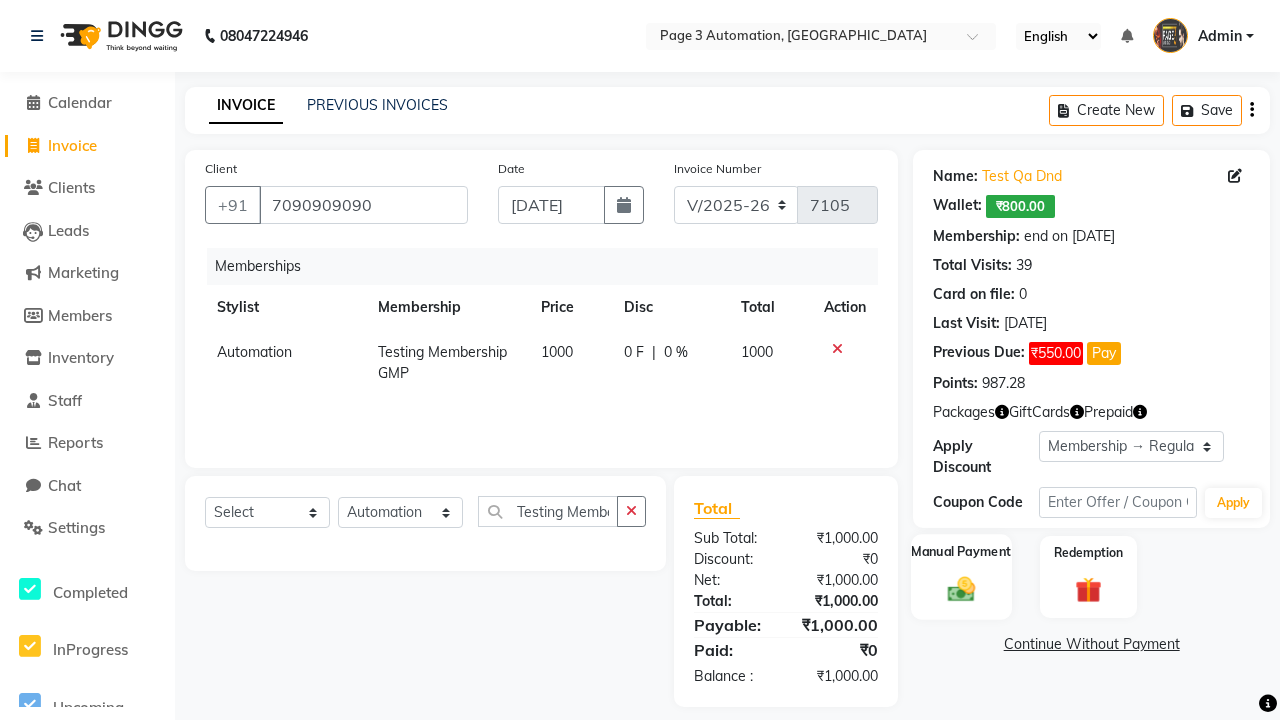 click 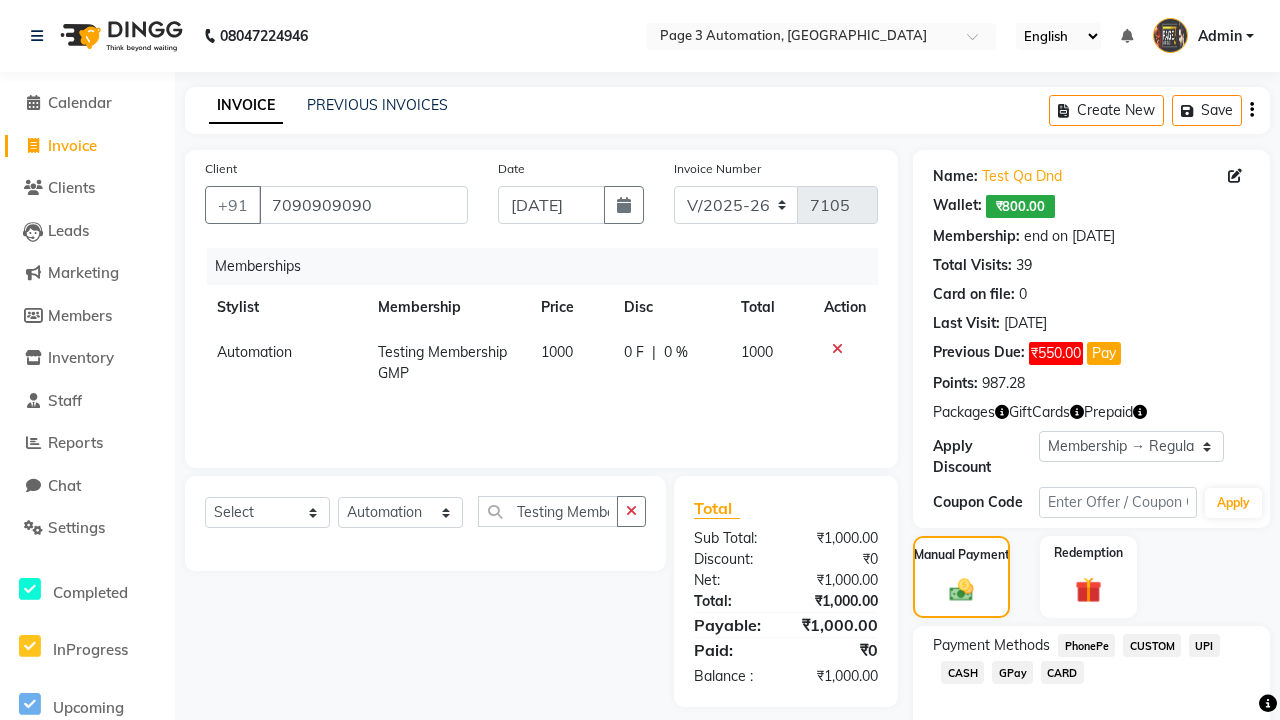 click on "PhonePe" 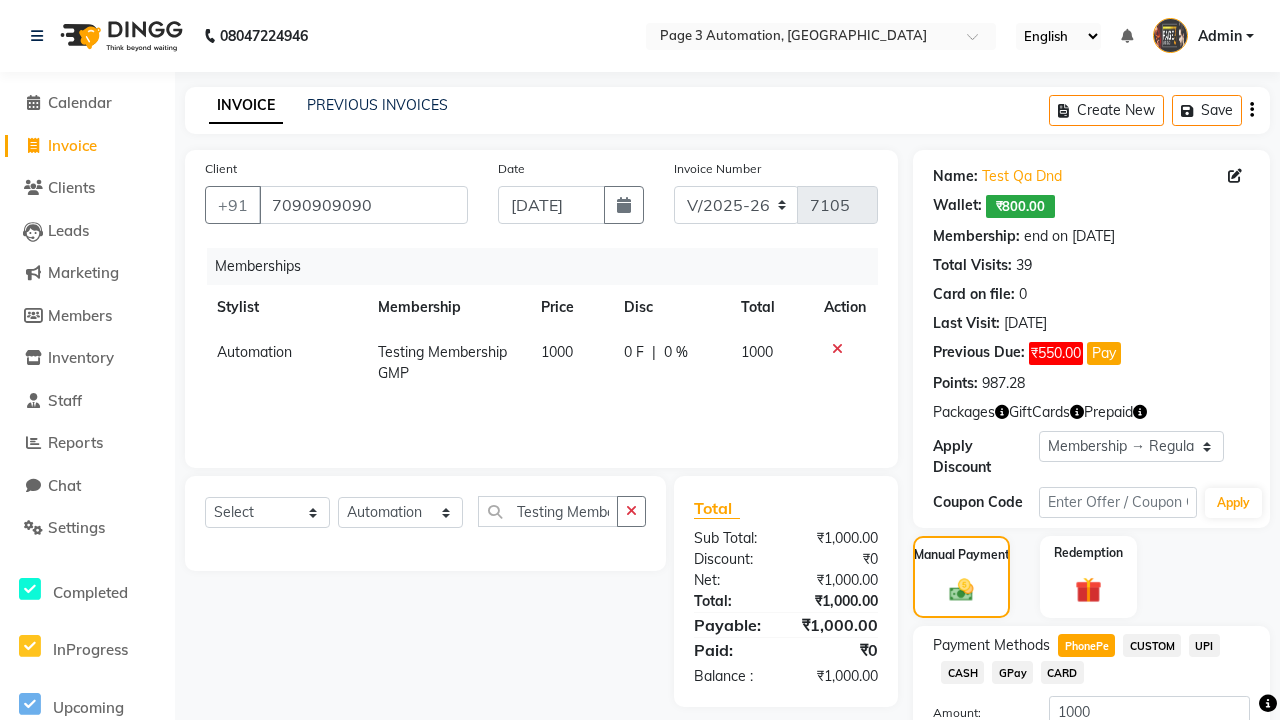 scroll, scrollTop: 153, scrollLeft: 0, axis: vertical 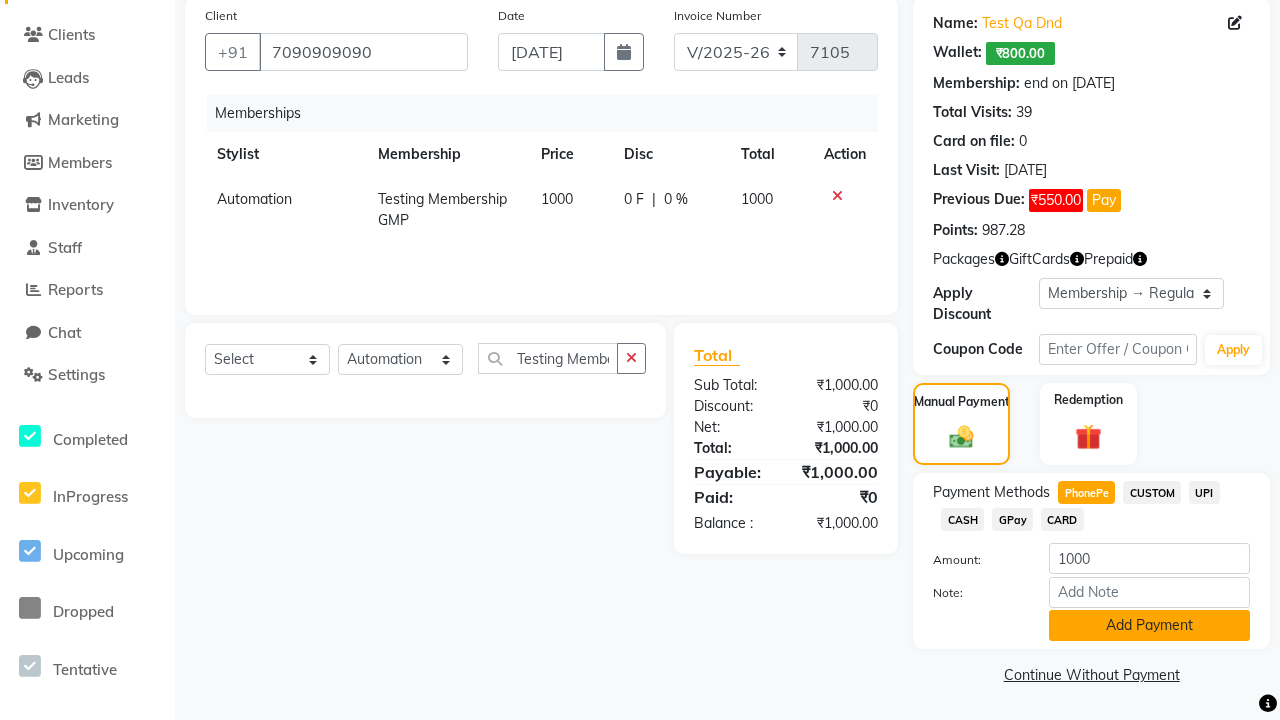 click on "Add Payment" 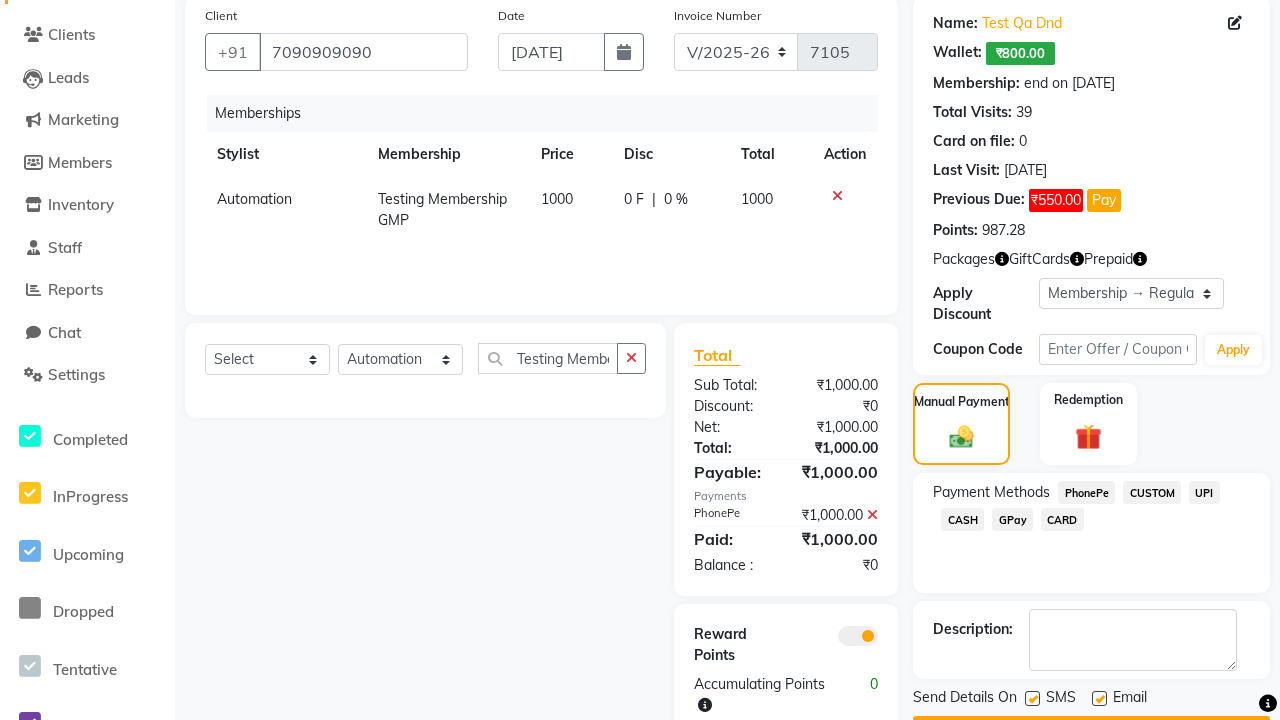 click 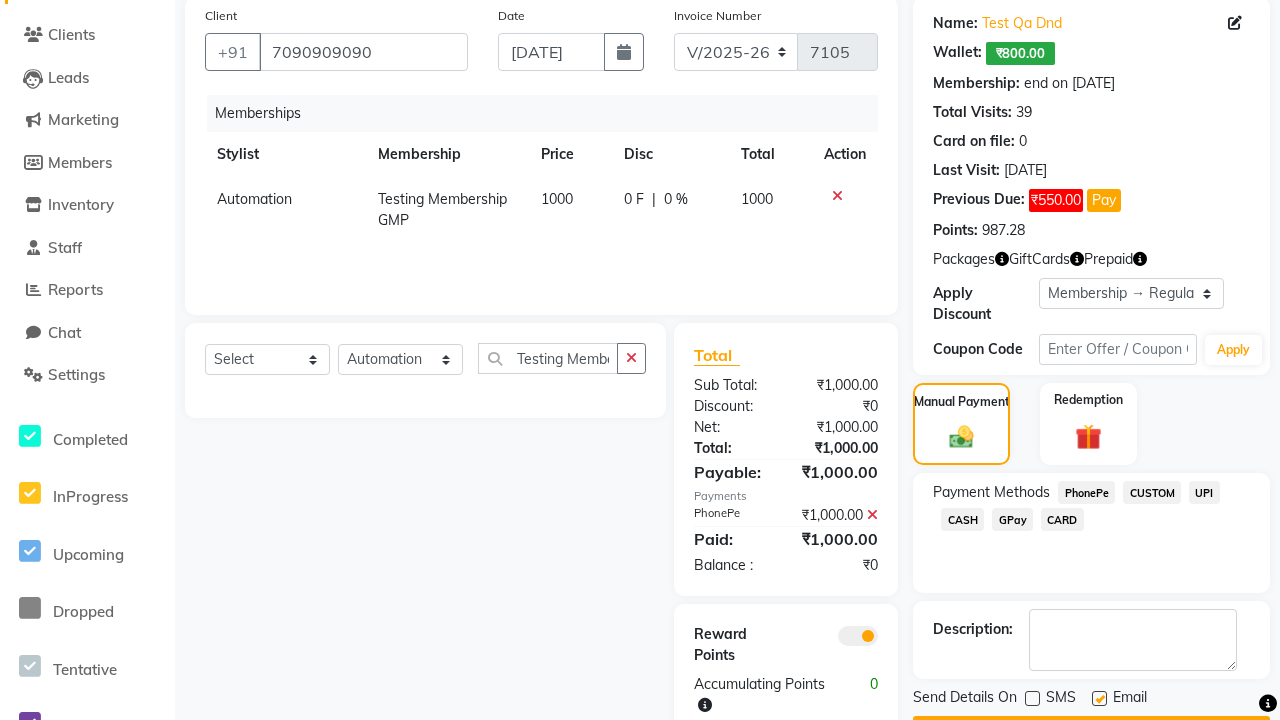 click 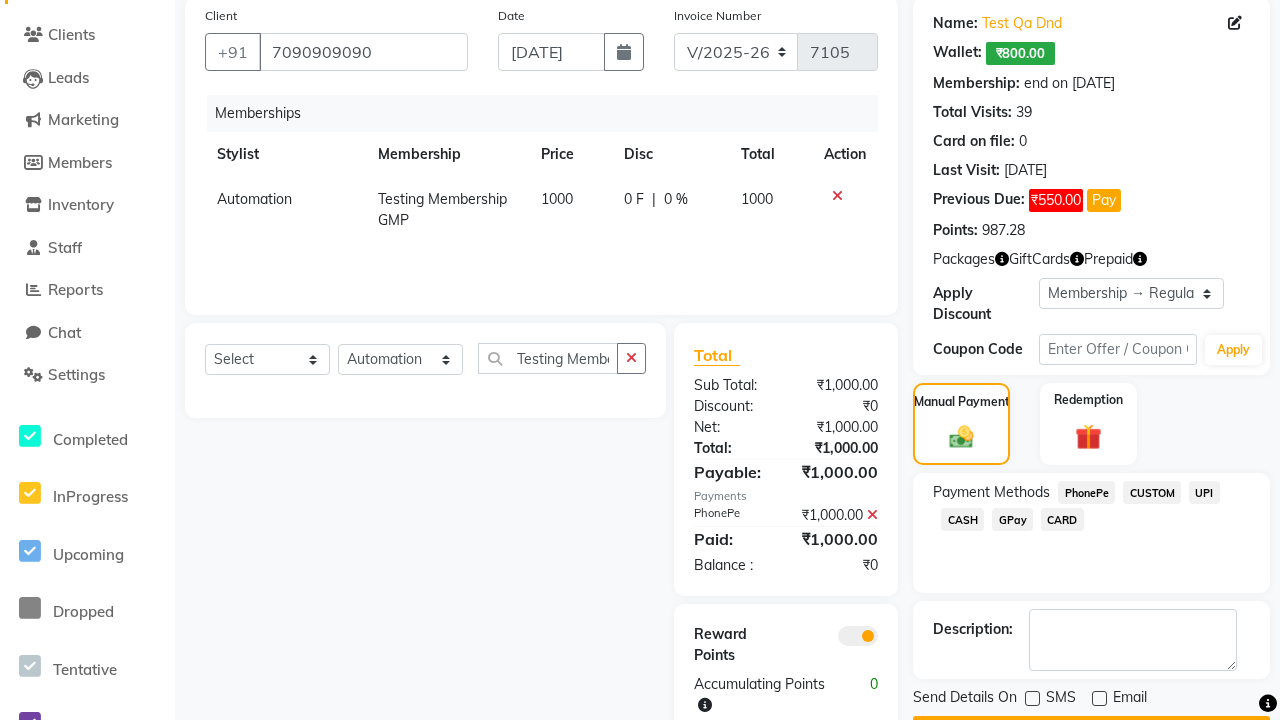 click on "Checkout" 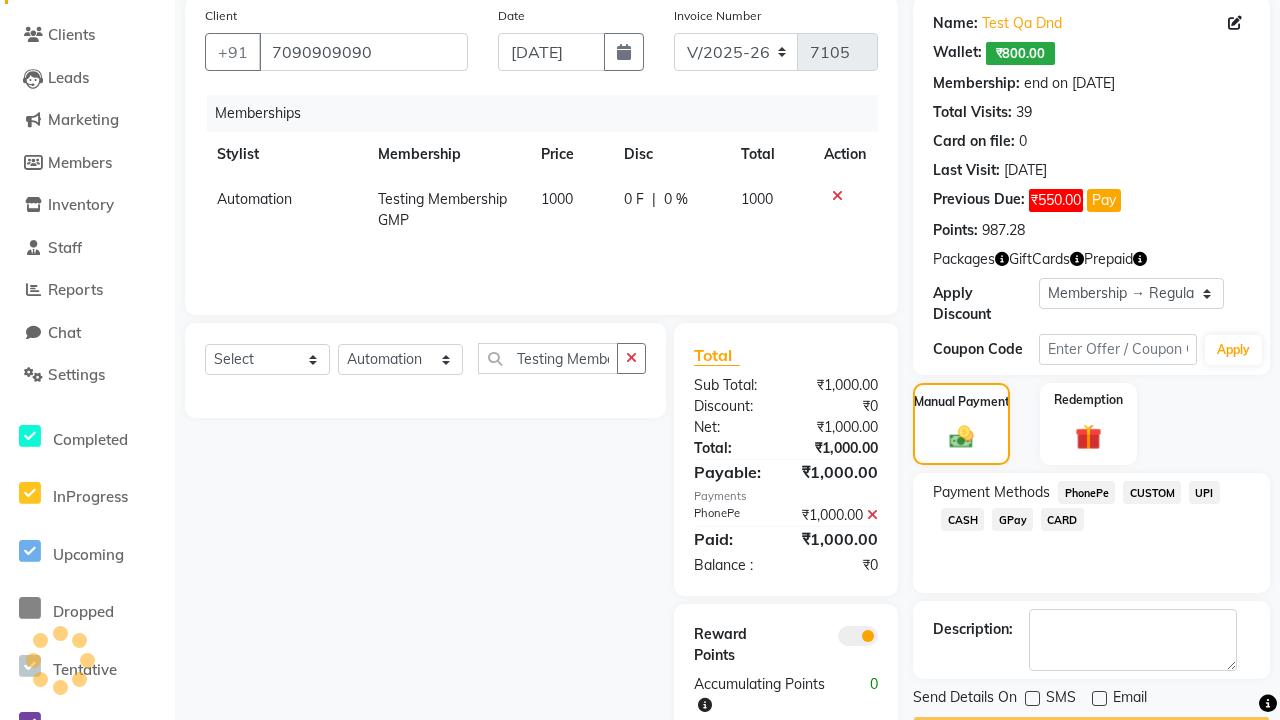 scroll, scrollTop: 180, scrollLeft: 0, axis: vertical 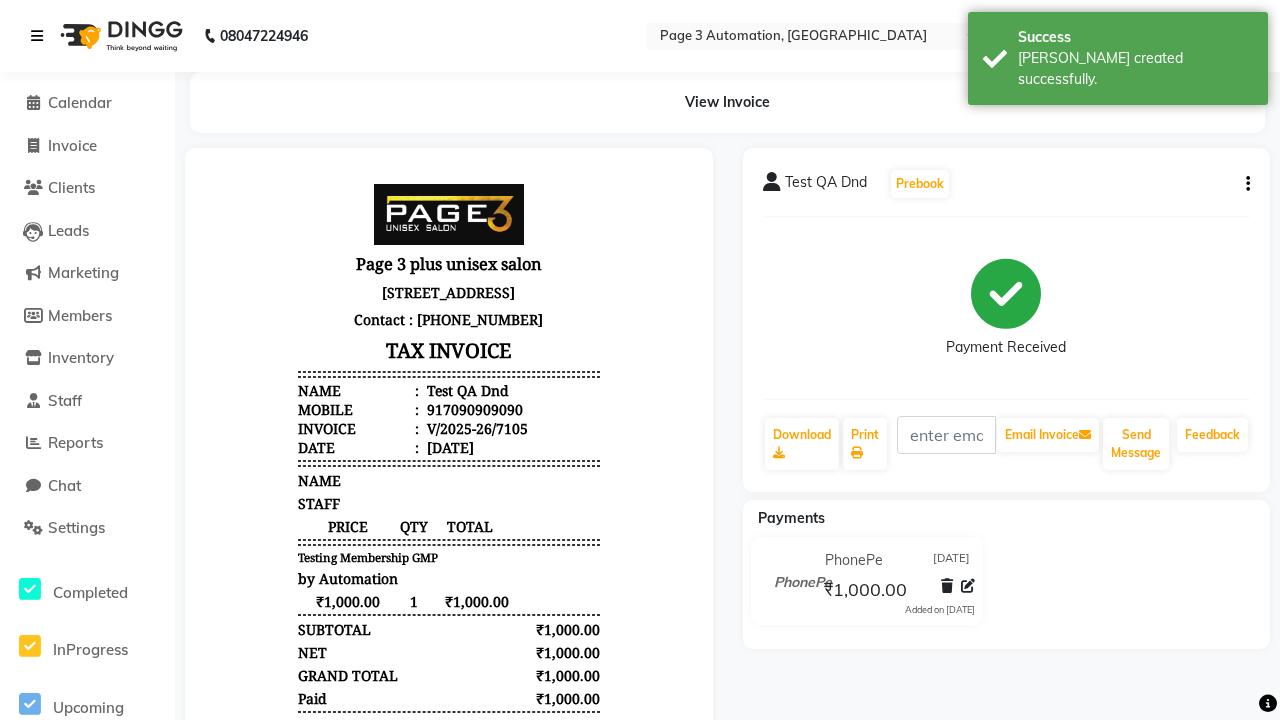 click on "[PERSON_NAME] created successfully." at bounding box center [1135, 69] 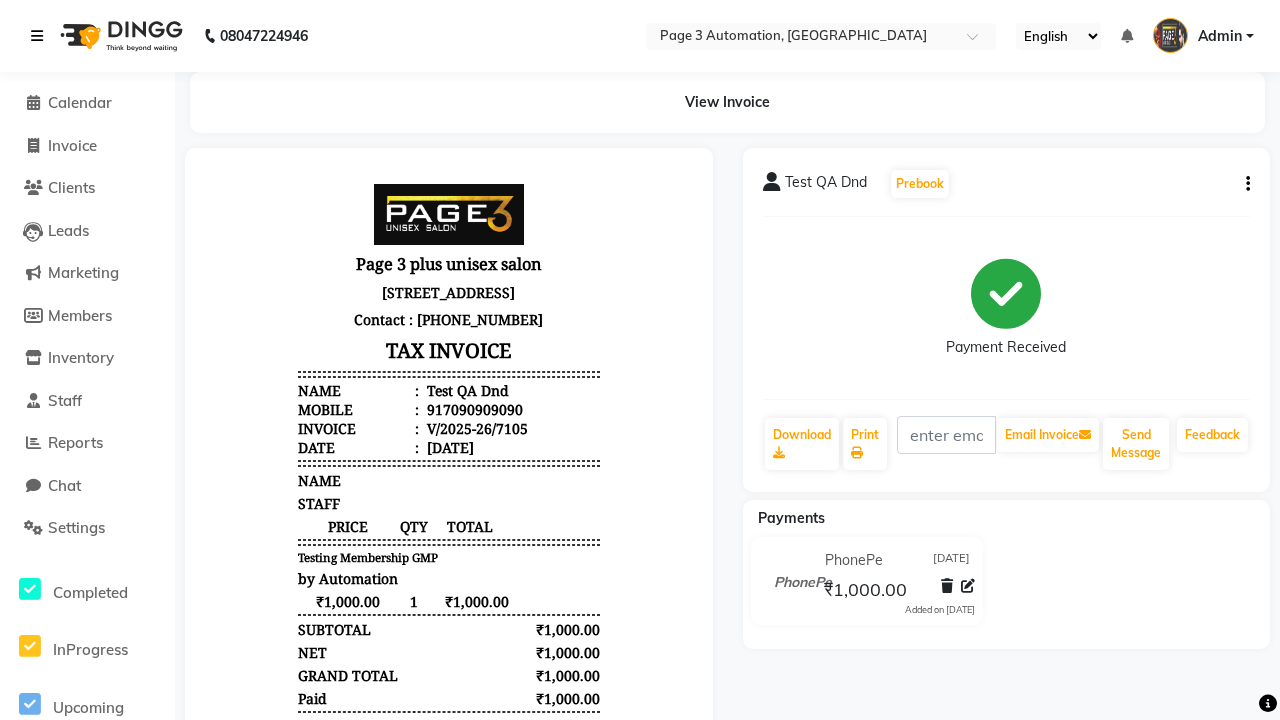 click at bounding box center (37, 36) 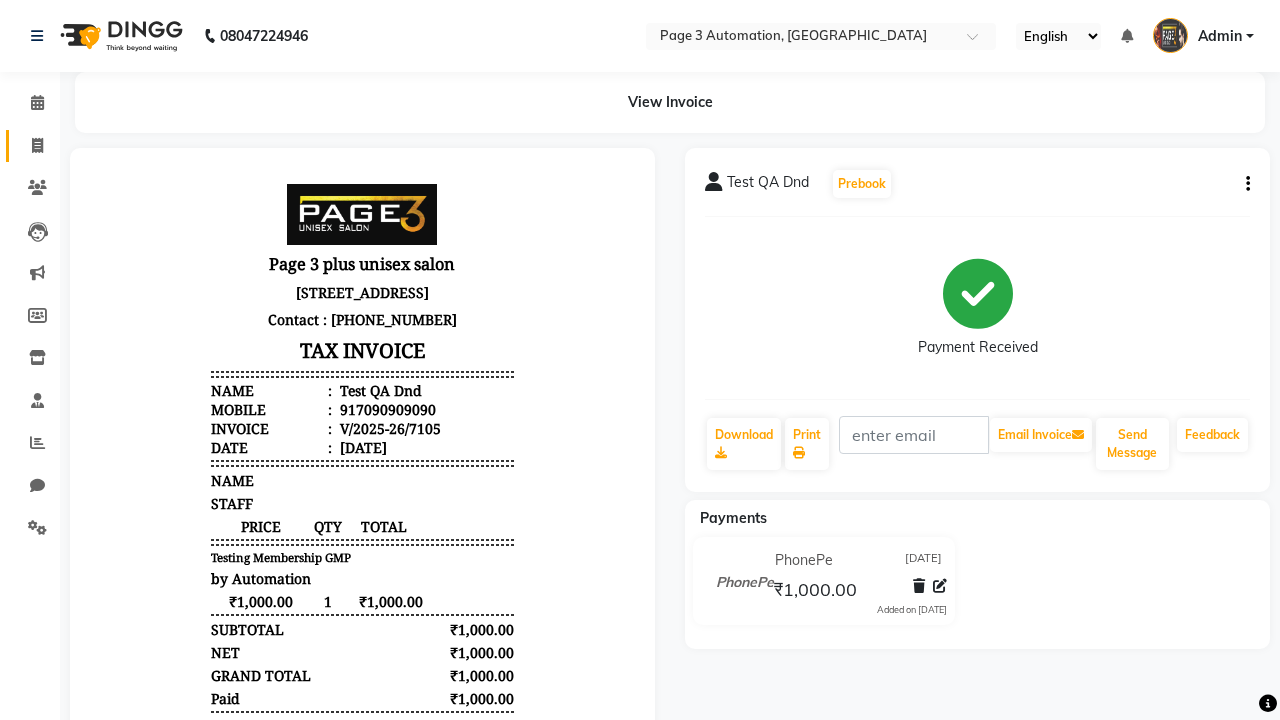 click 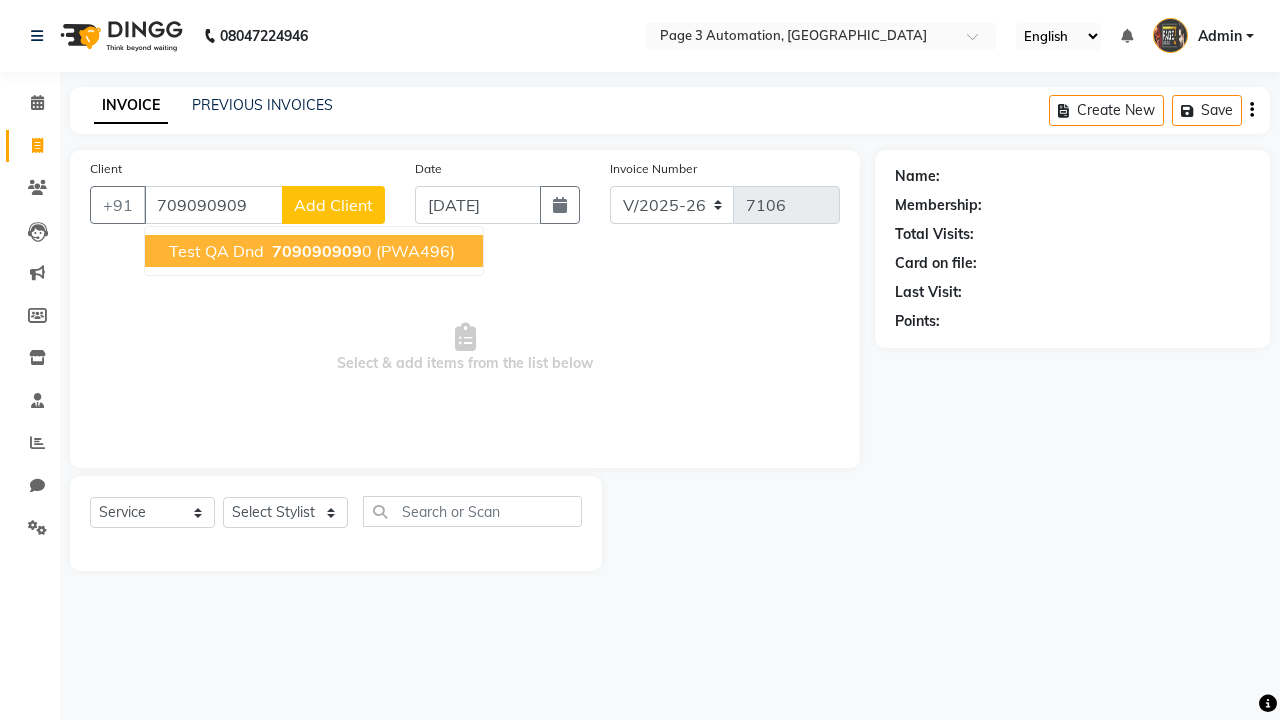 click on "709090909" at bounding box center [317, 251] 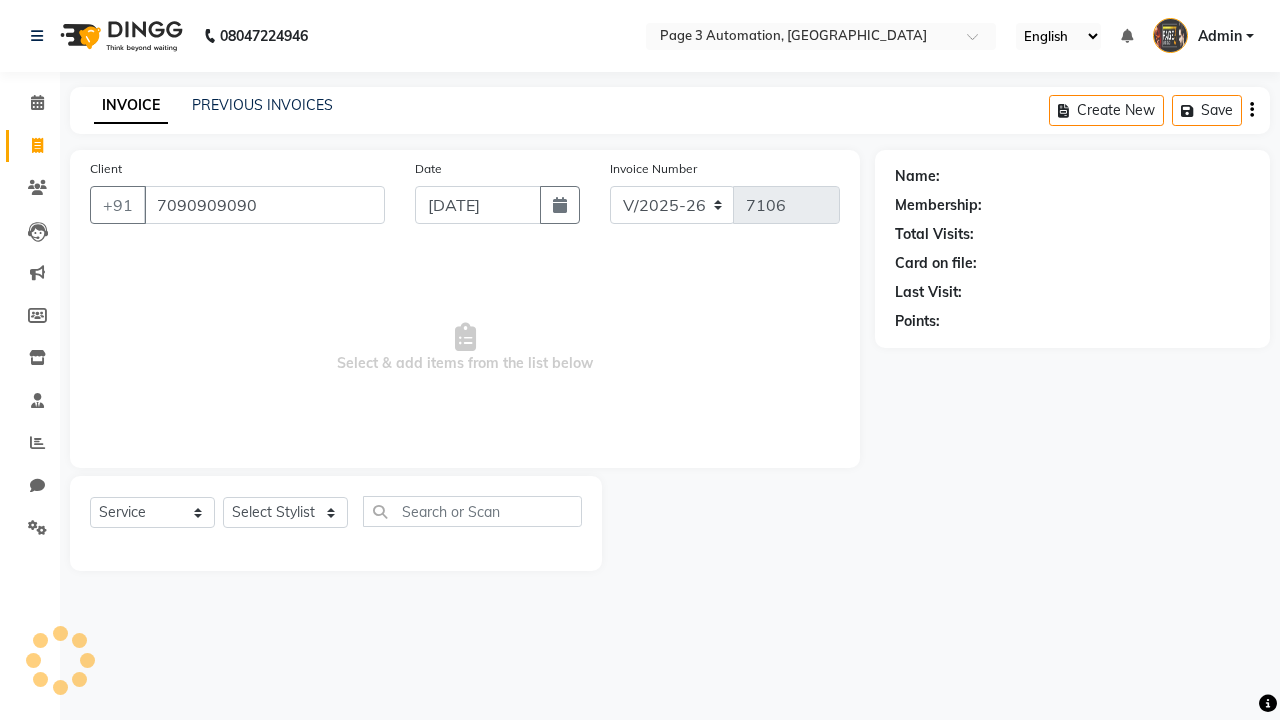 type on "7090909090" 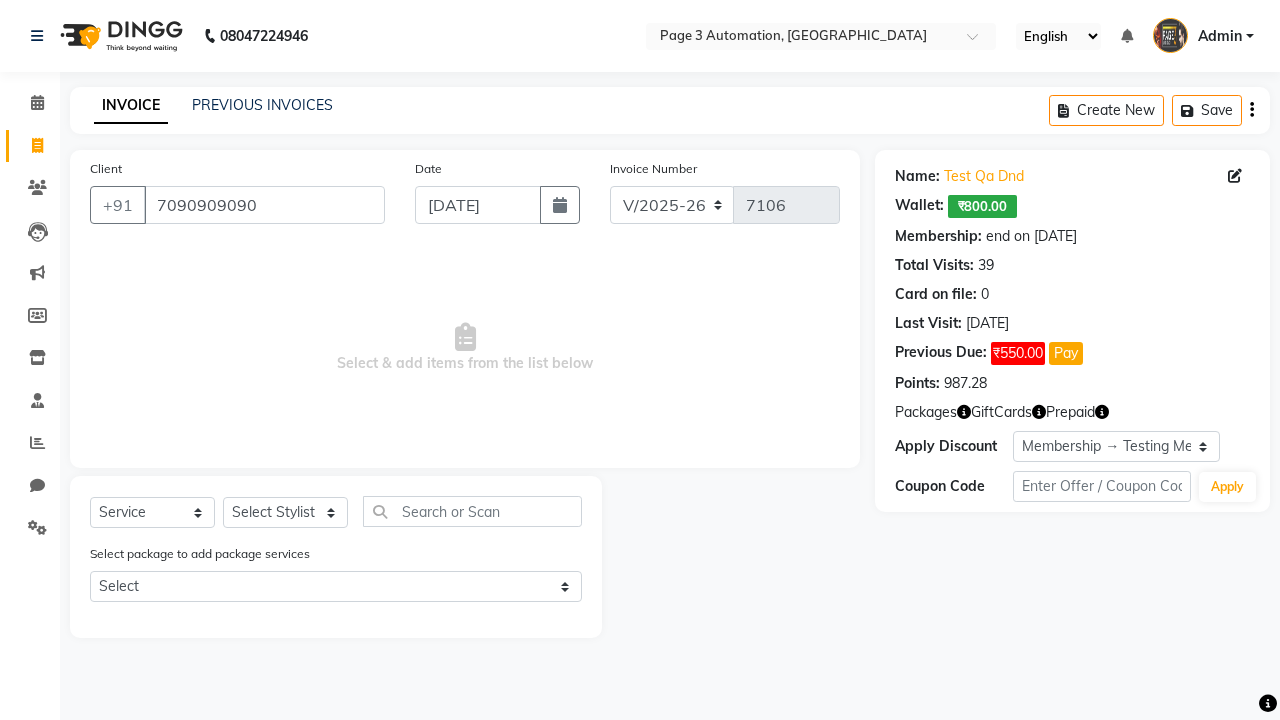 select on "71572" 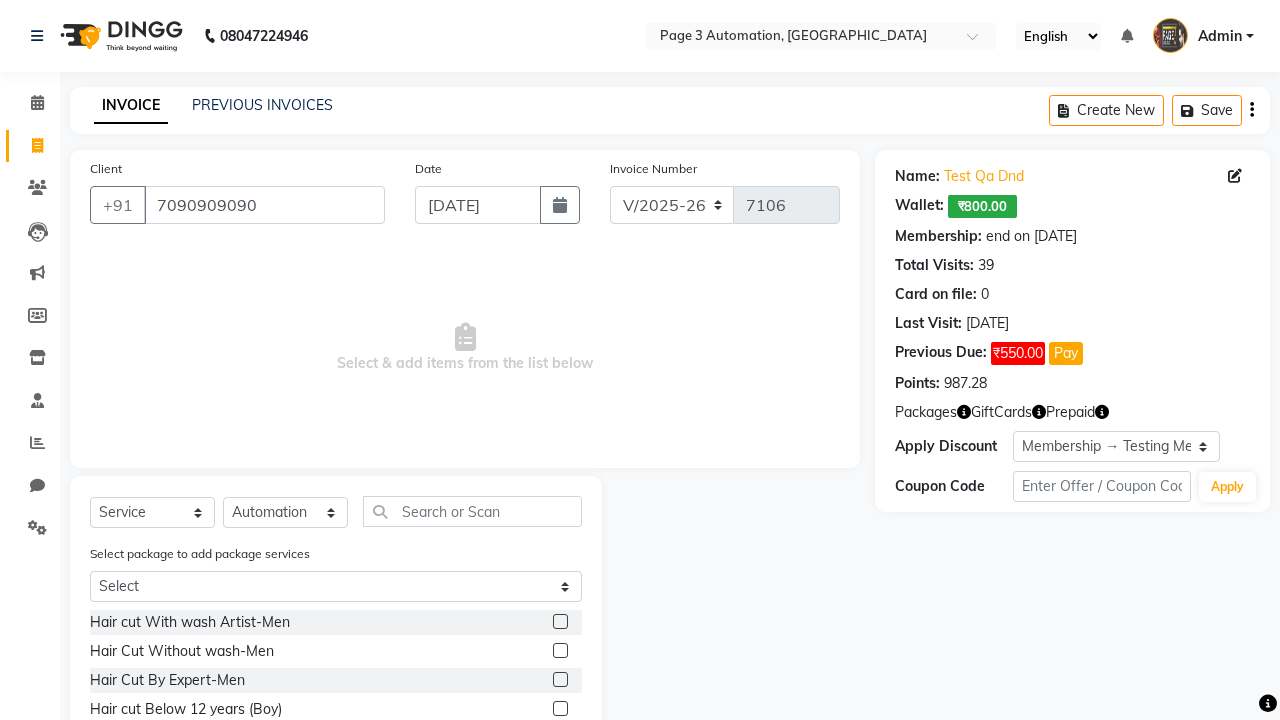 click 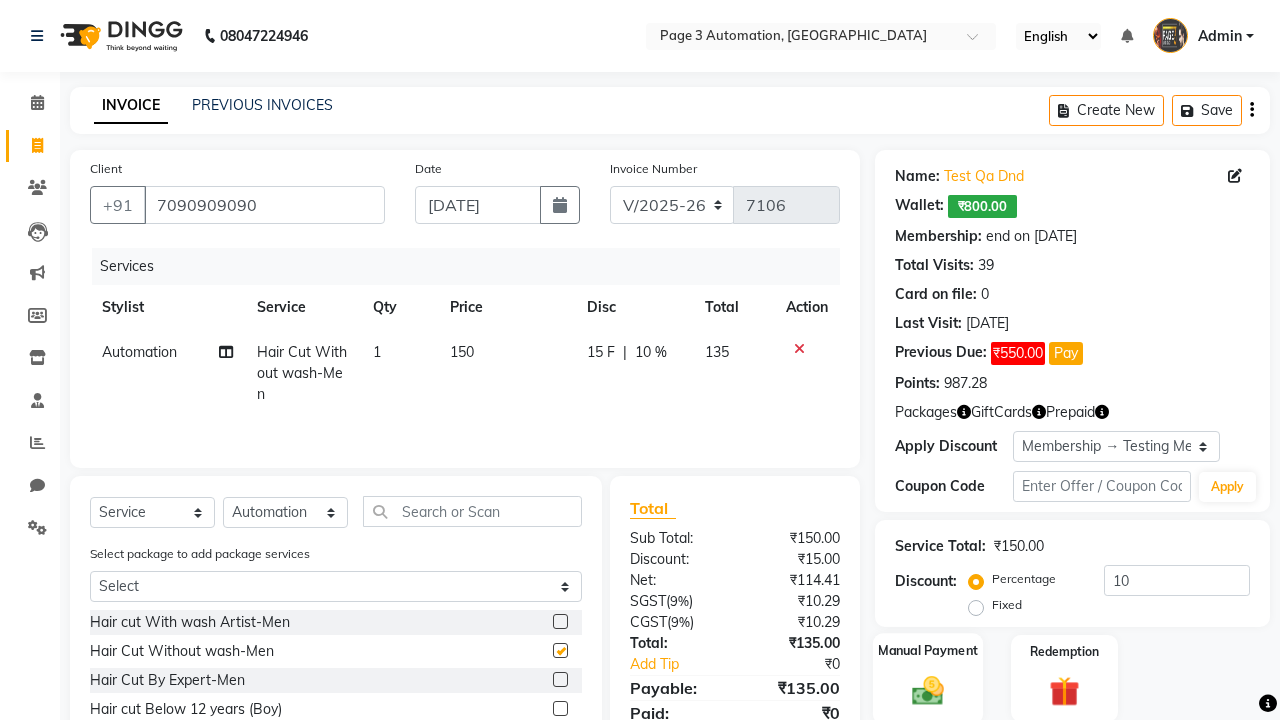 click 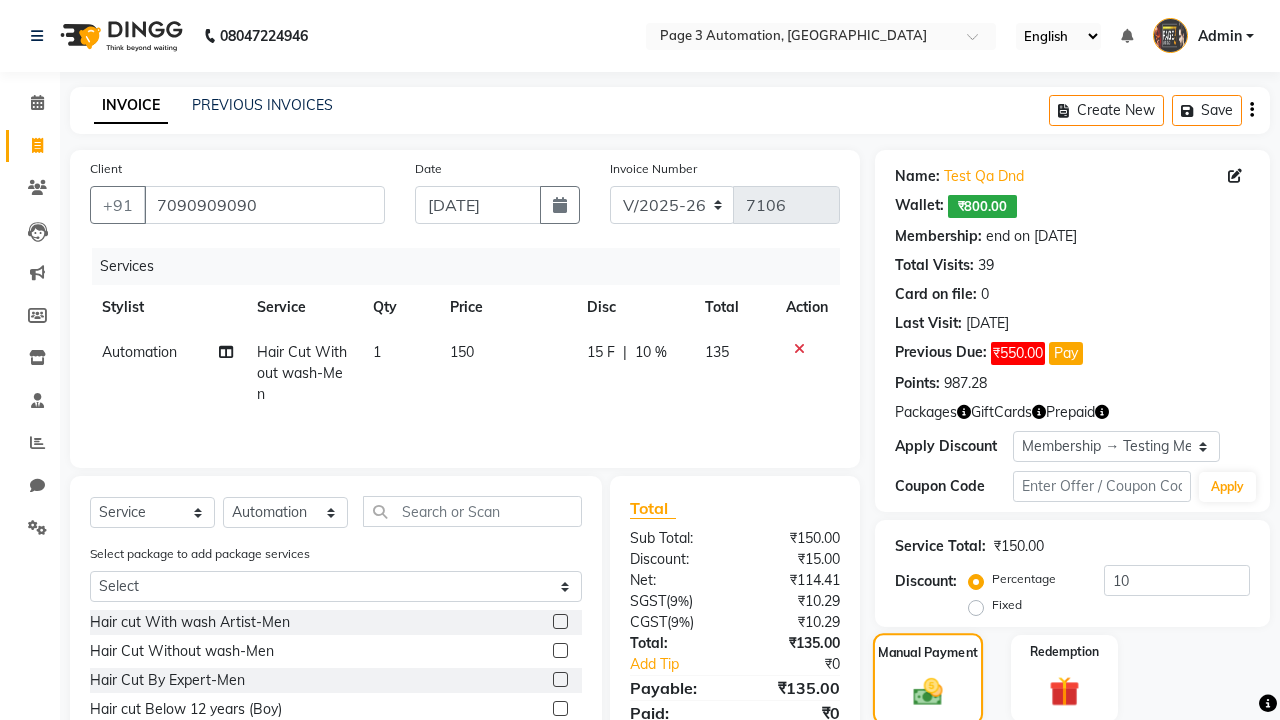 checkbox on "false" 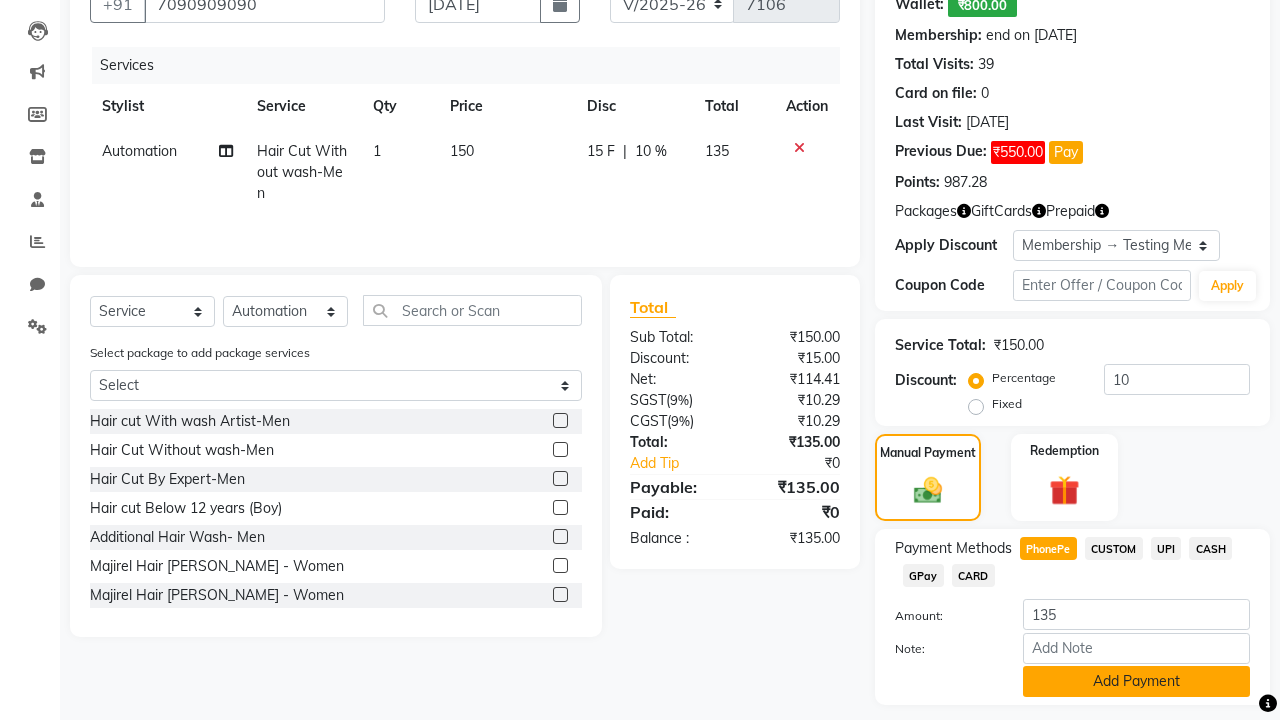 click on "Add Payment" 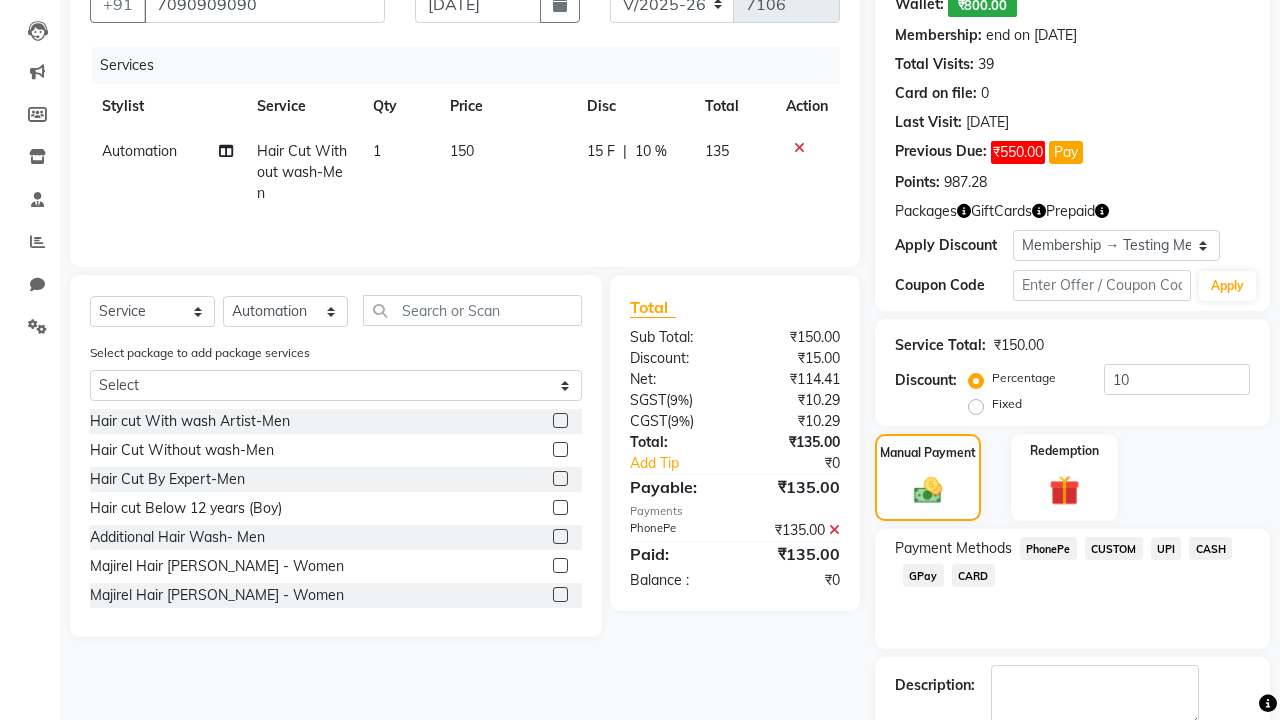 click 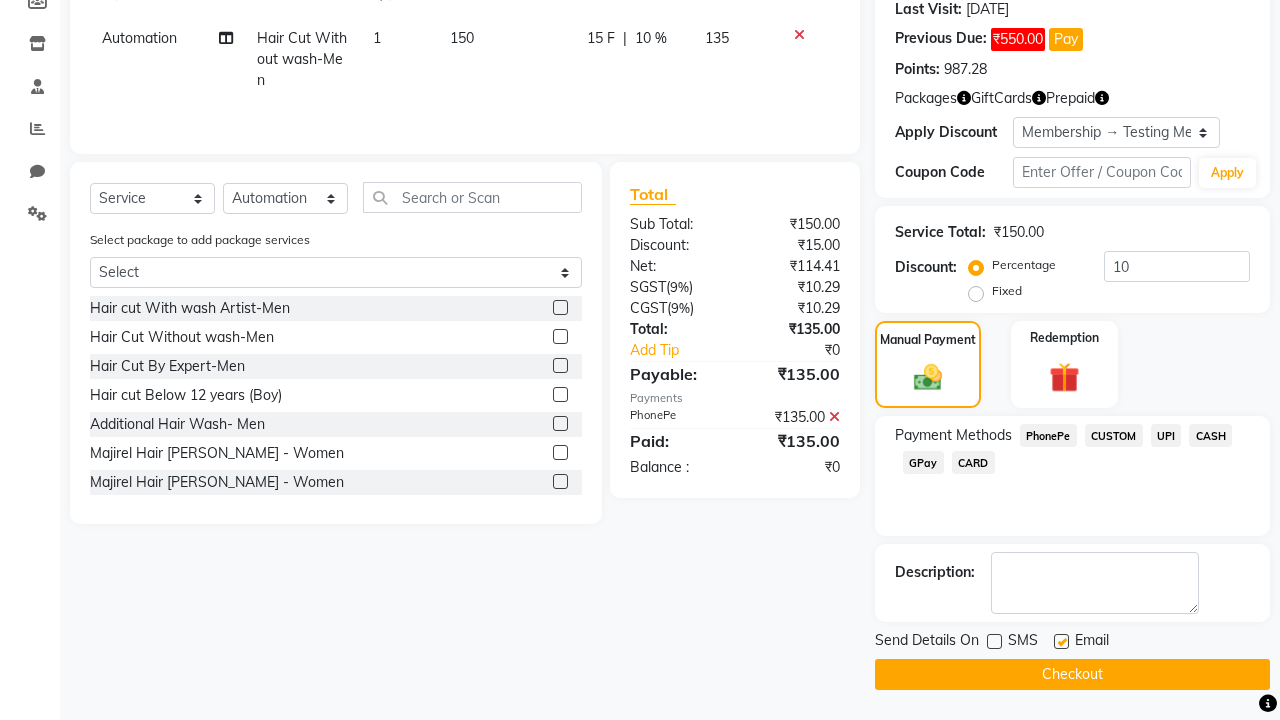 click 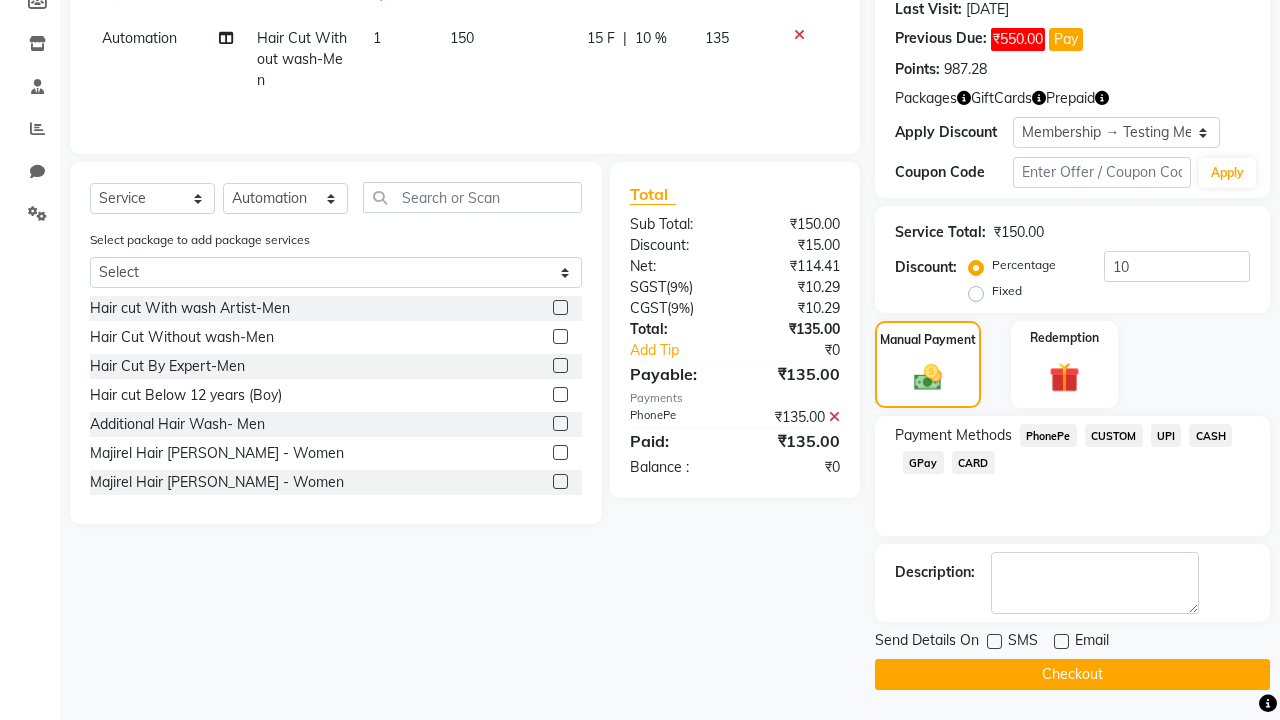 click on "Checkout" 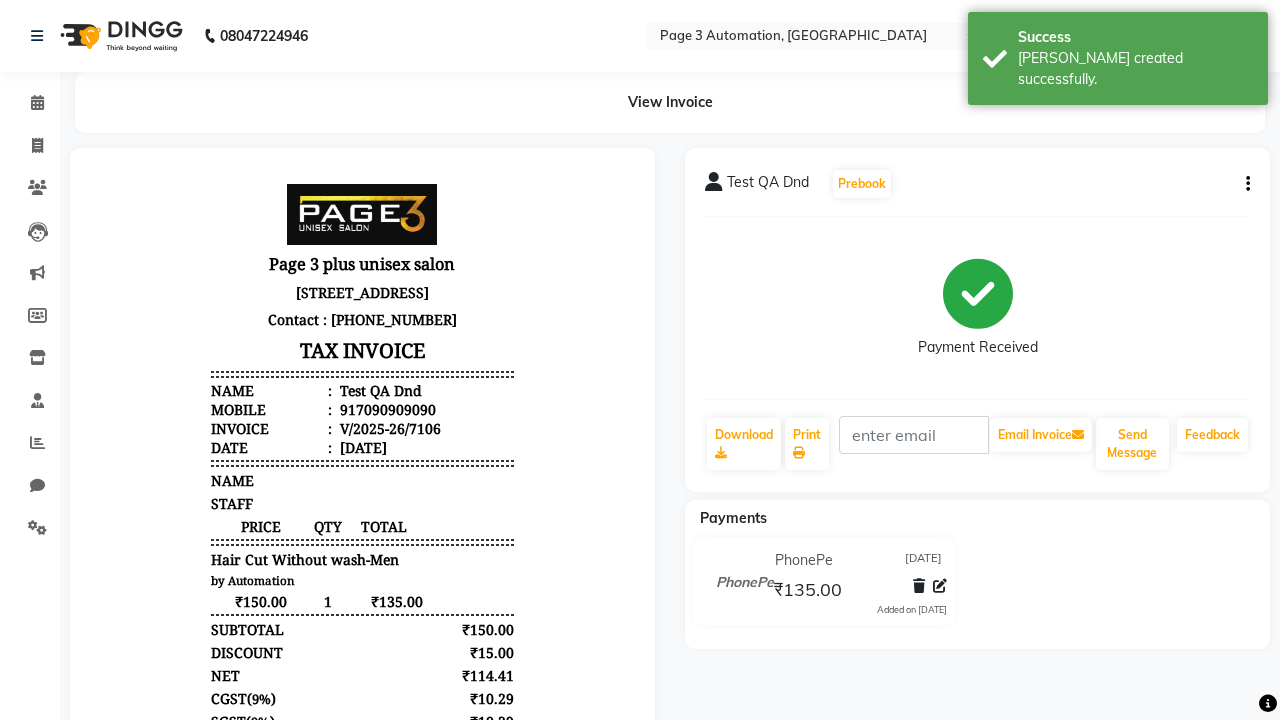 scroll, scrollTop: 0, scrollLeft: 0, axis: both 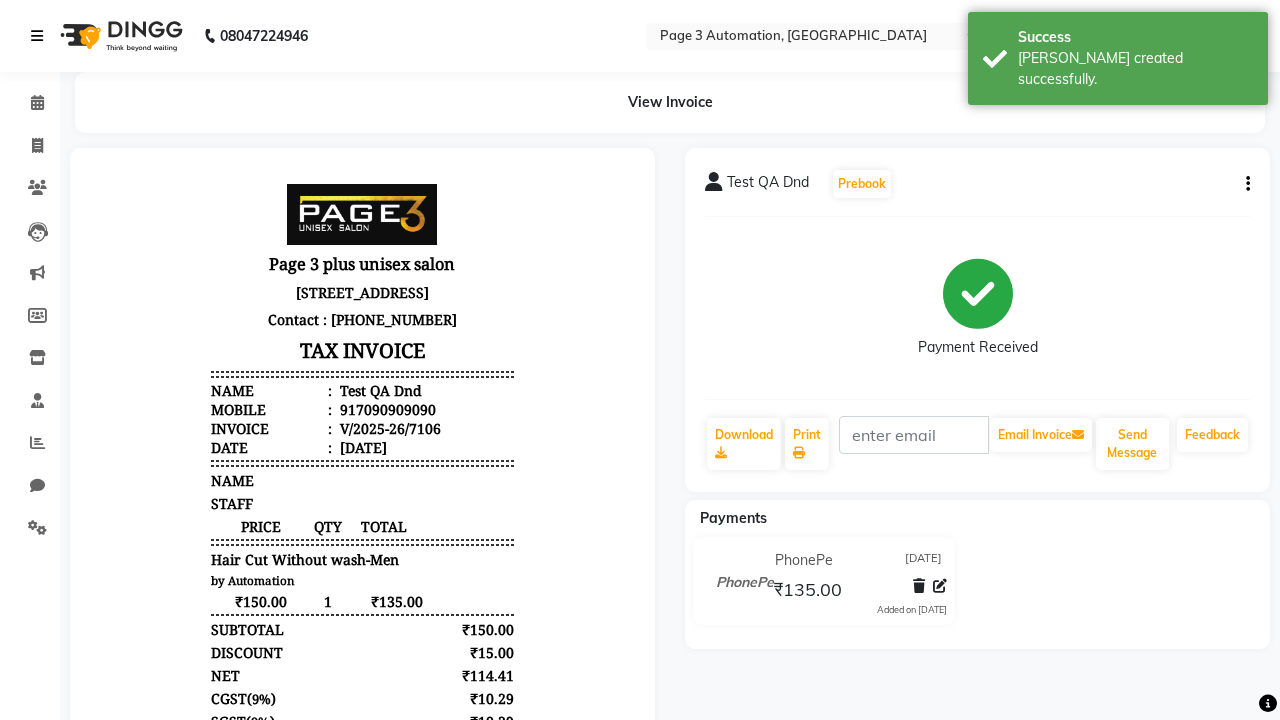 click on "[PERSON_NAME] created successfully." at bounding box center (1135, 69) 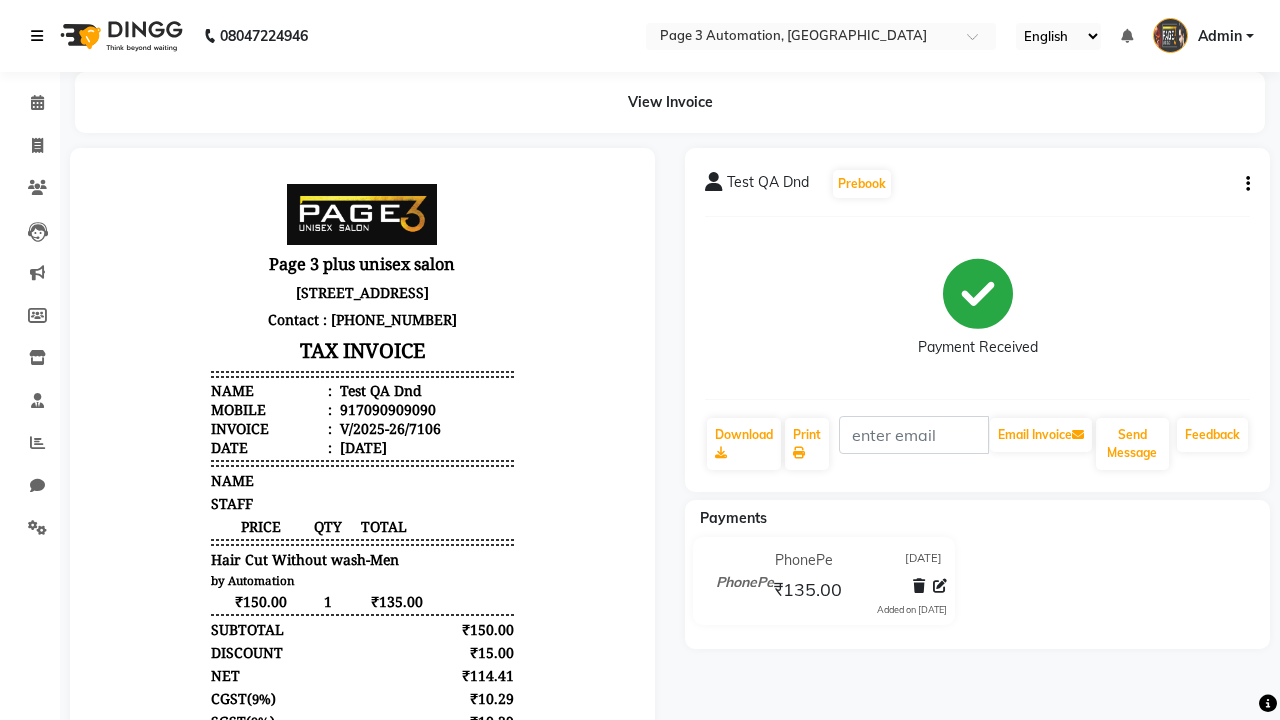 click at bounding box center [37, 36] 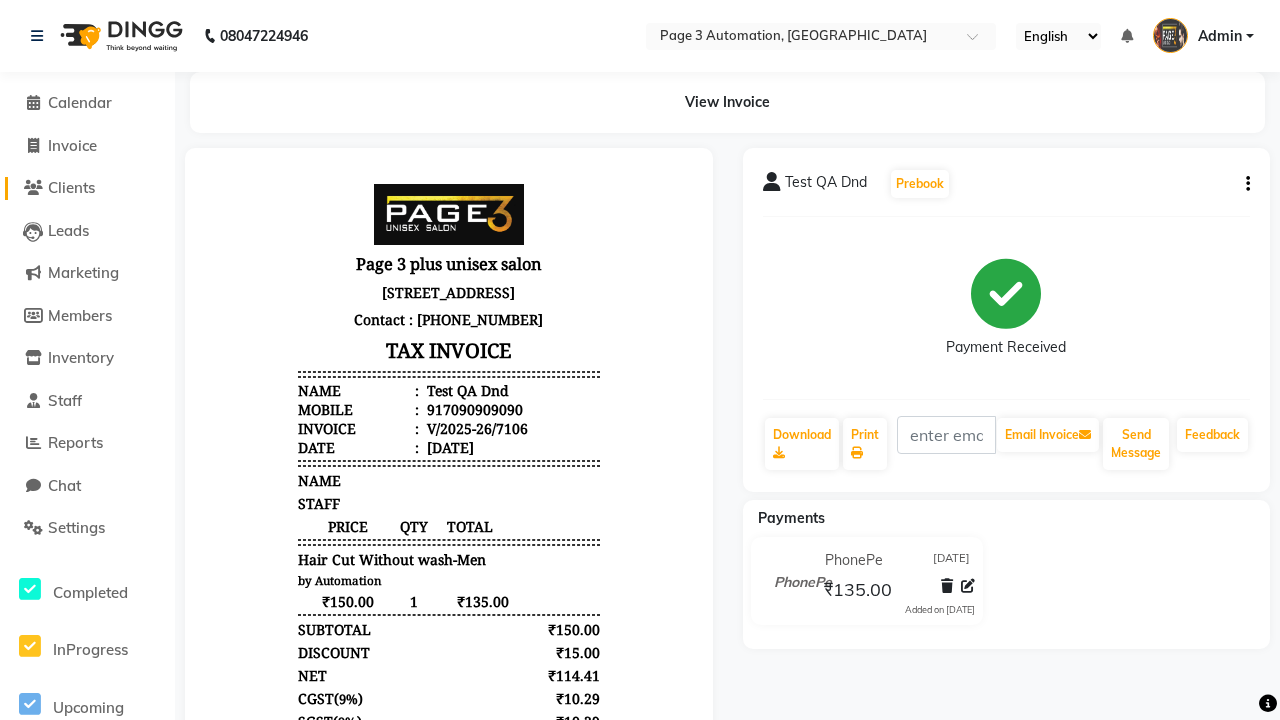 click on "Clients" 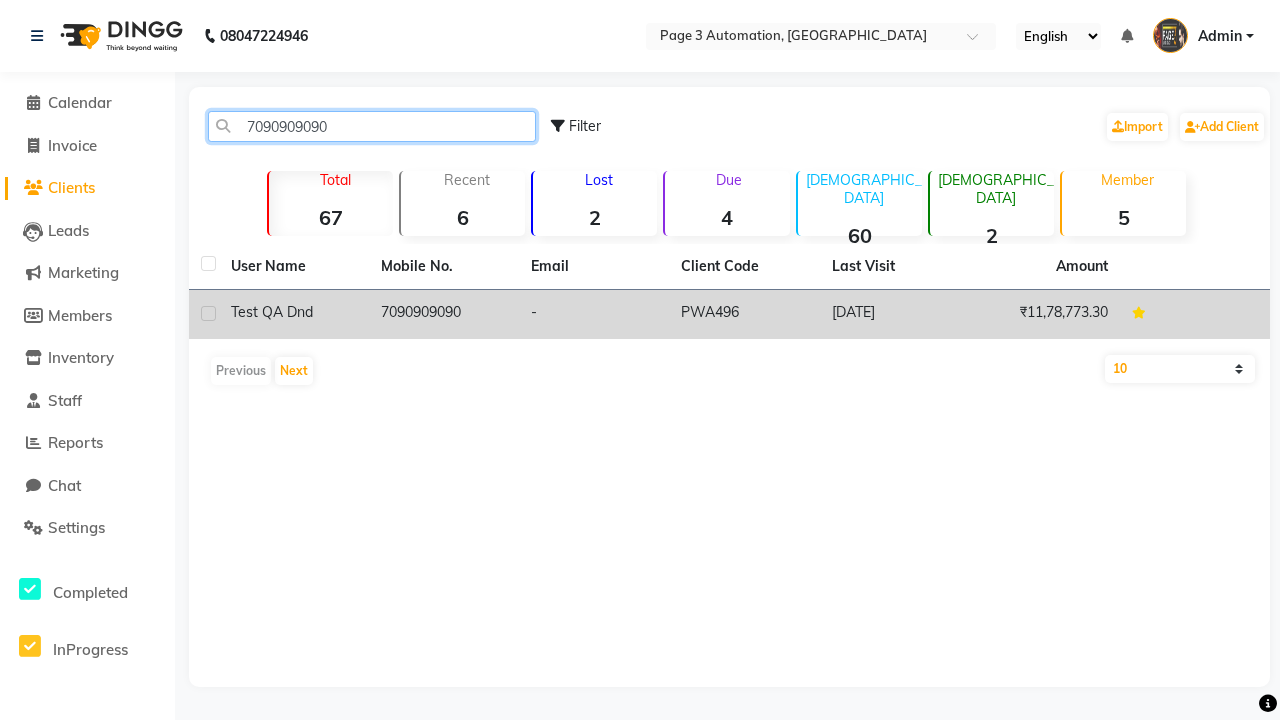 type on "7090909090" 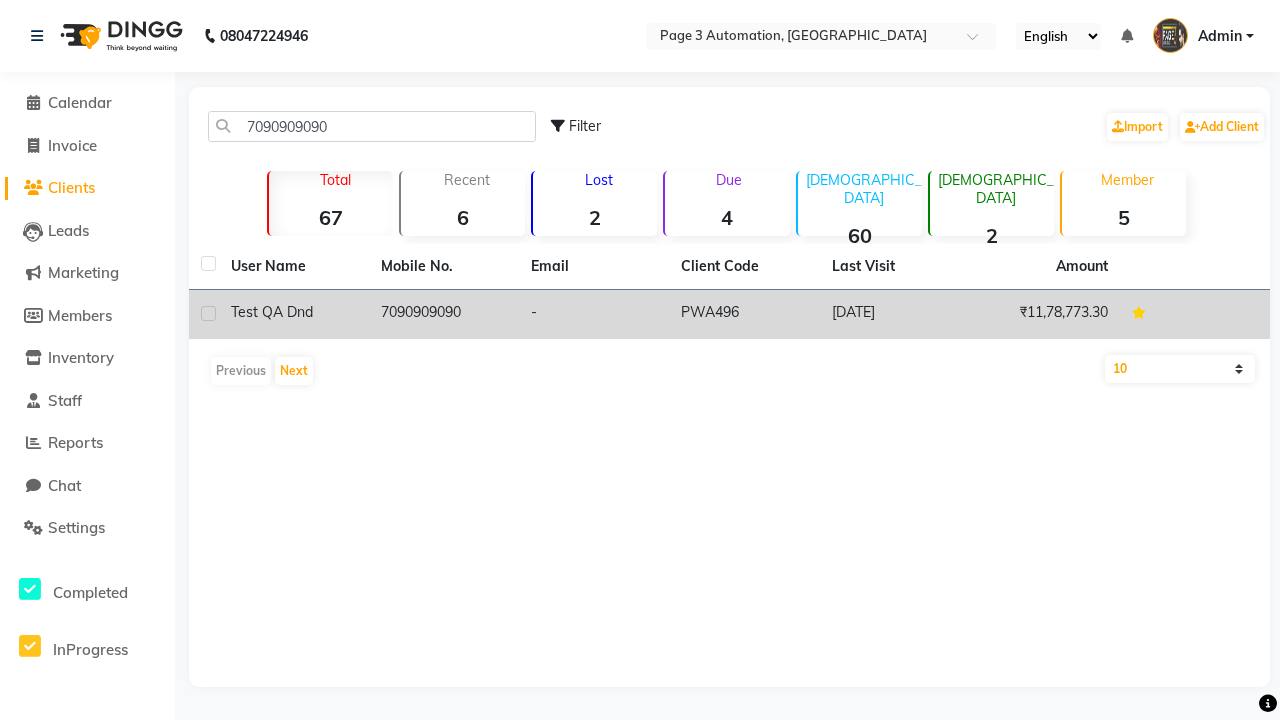 click on "7090909090" 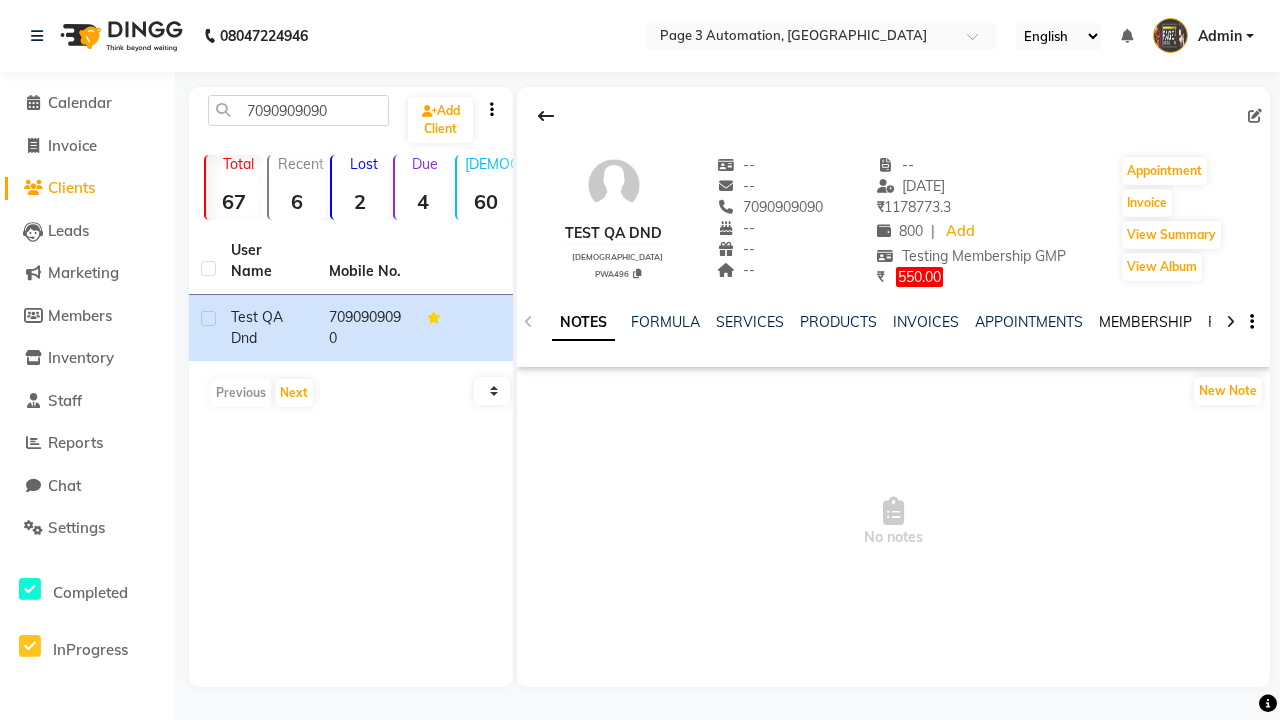 click on "MEMBERSHIP" 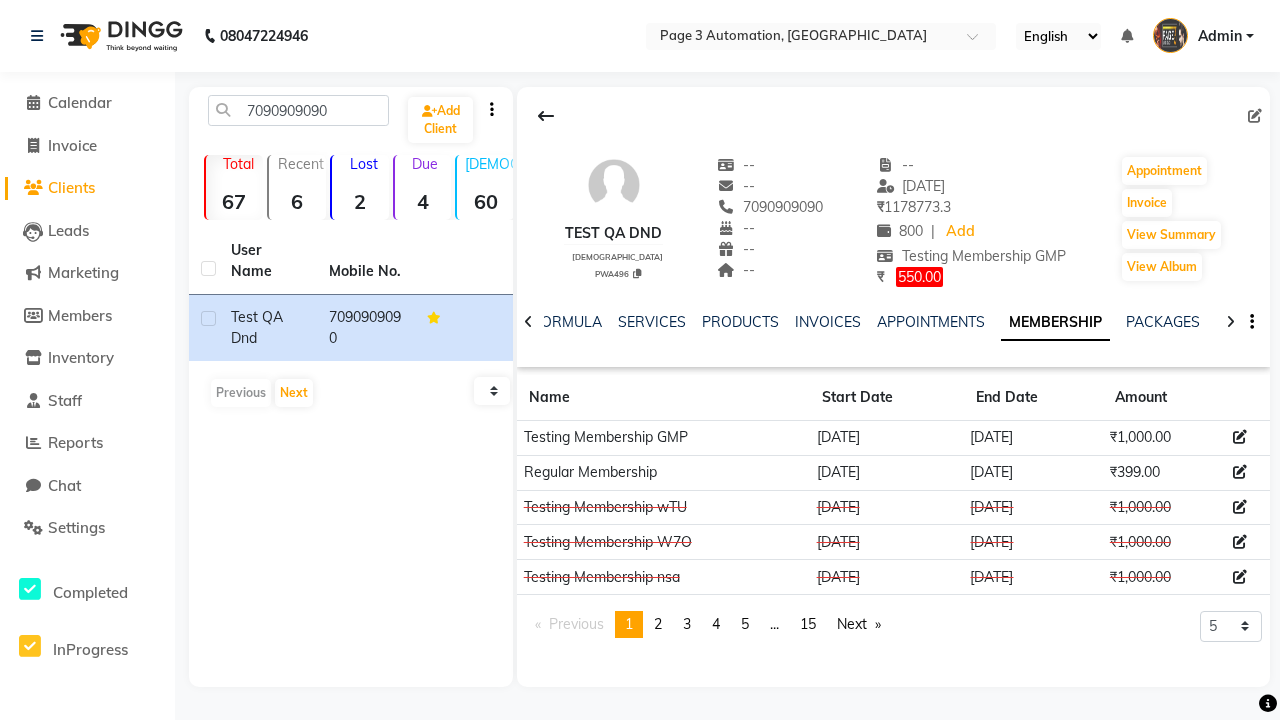 click 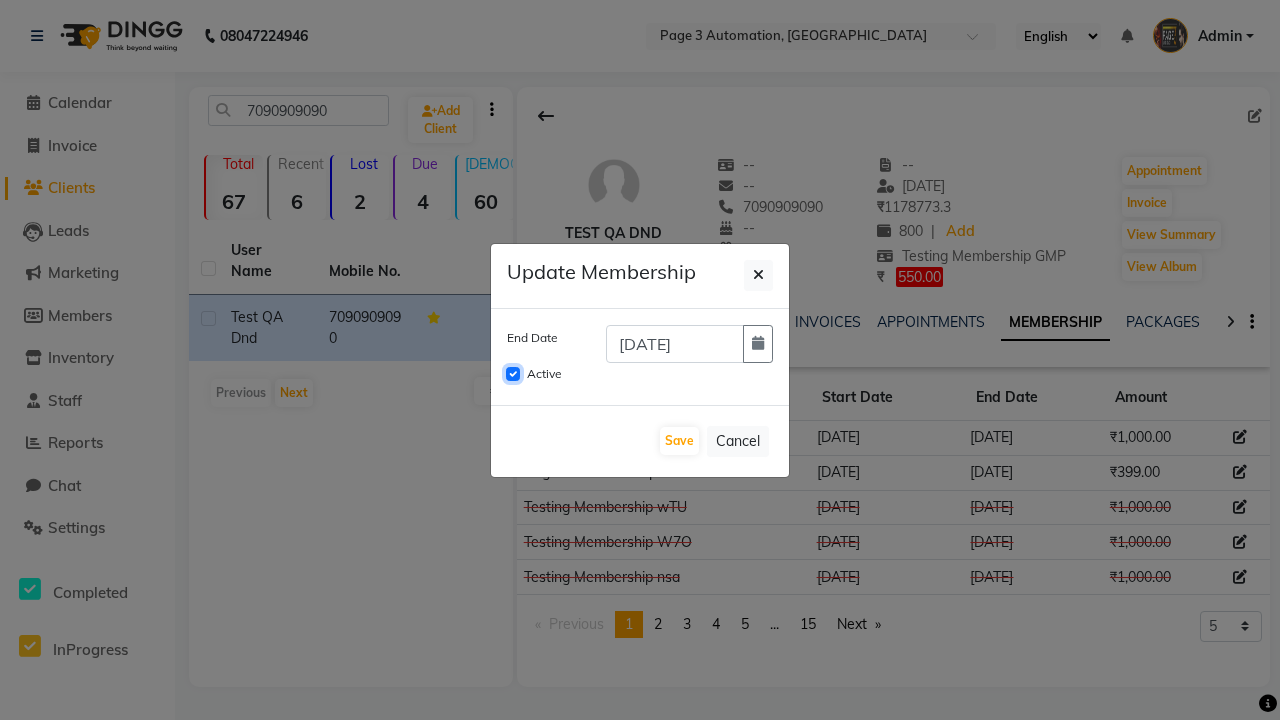 click on "Active" at bounding box center [513, 374] 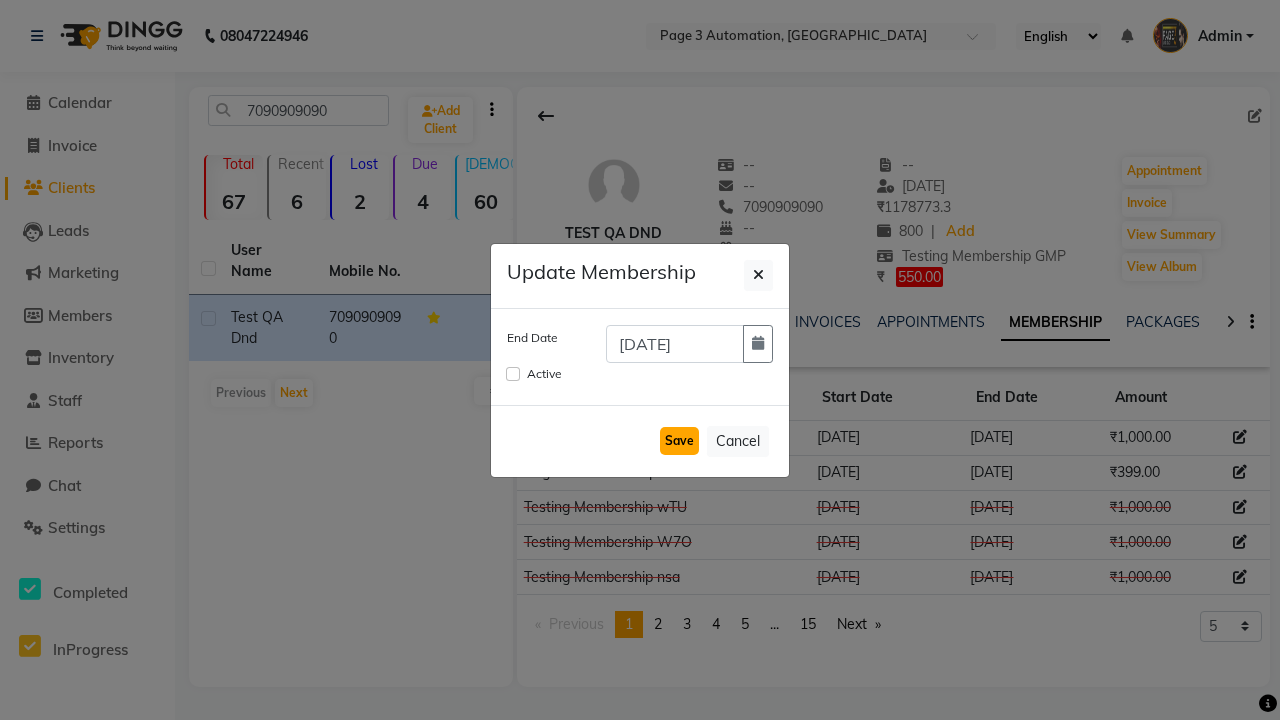 click on "Save" 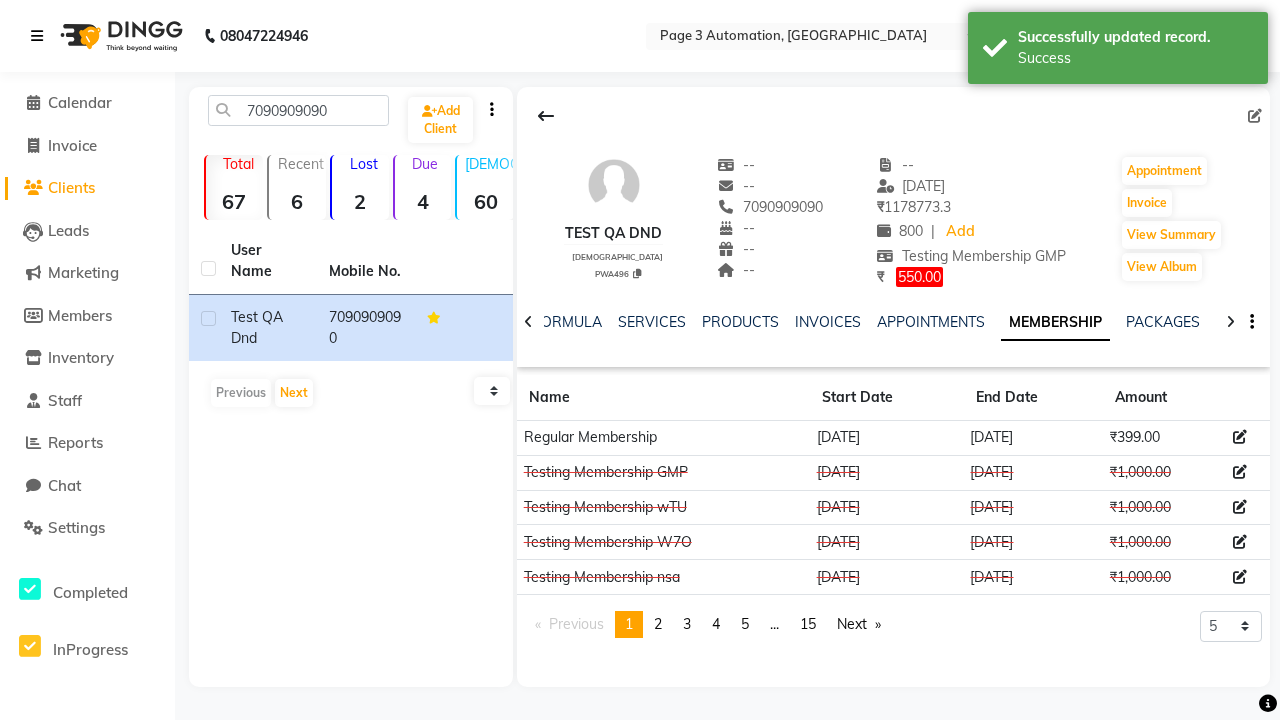 click on "Success" at bounding box center [1135, 58] 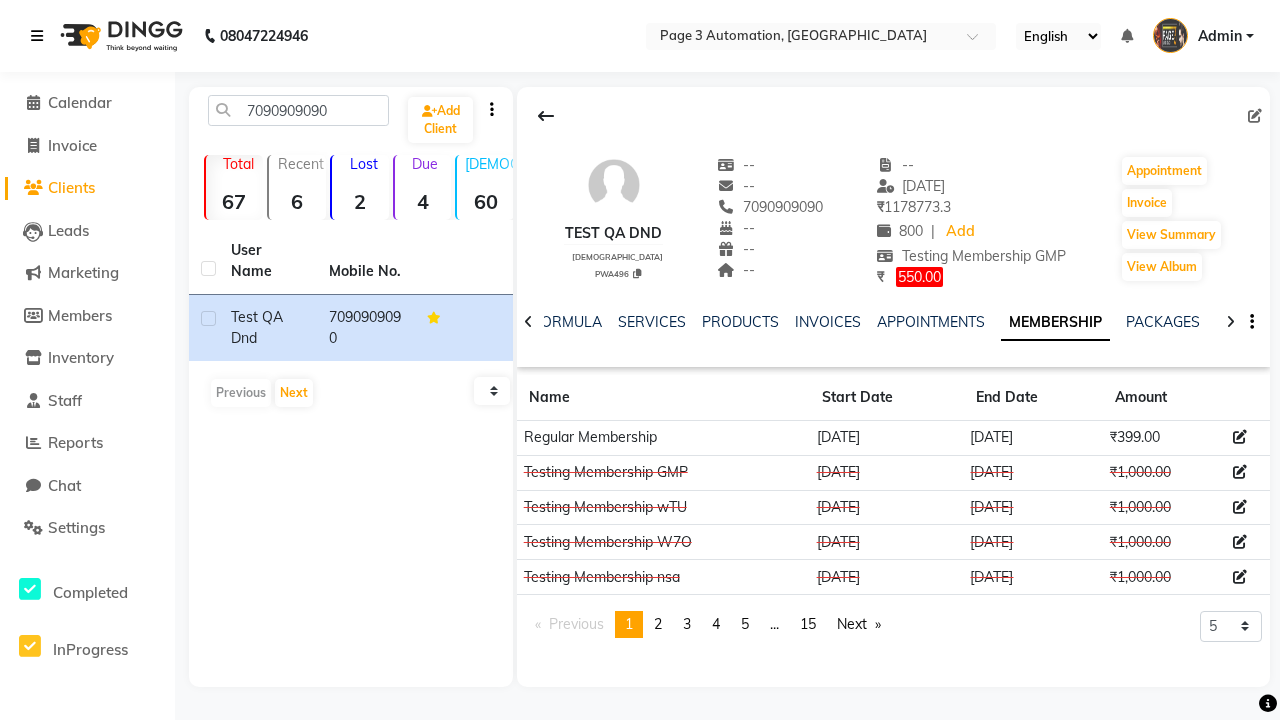 click at bounding box center [37, 36] 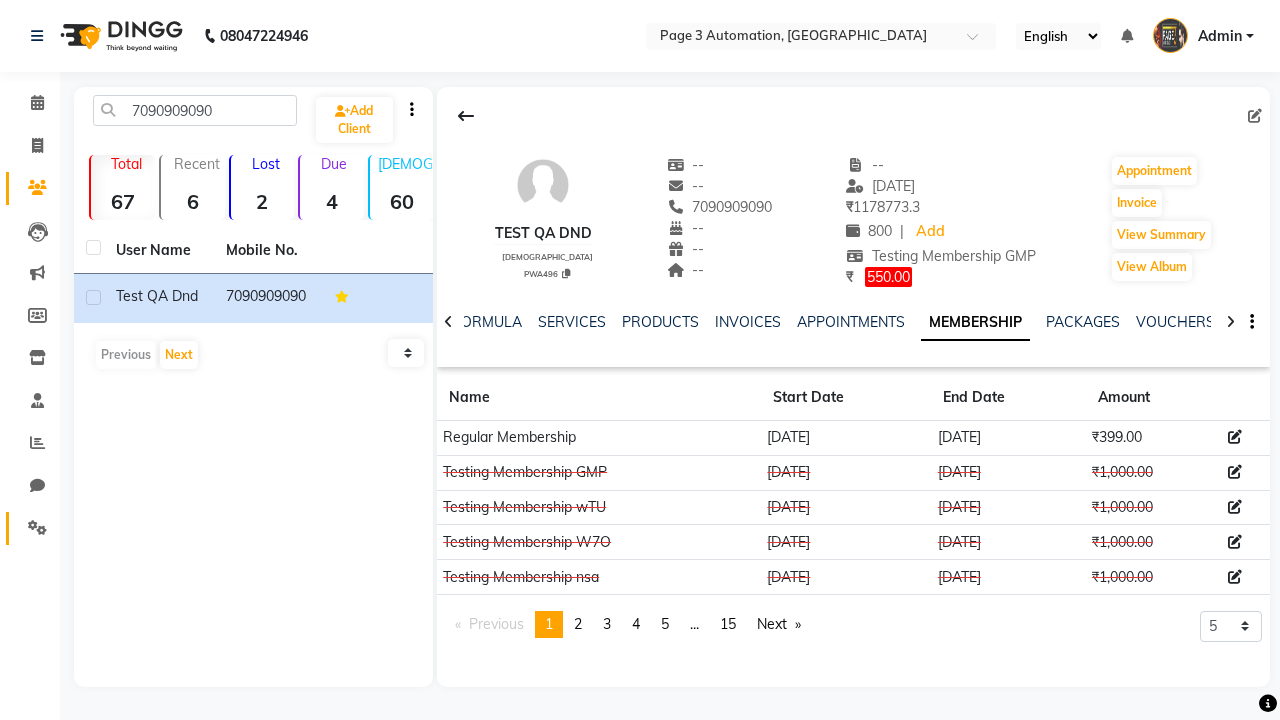 click 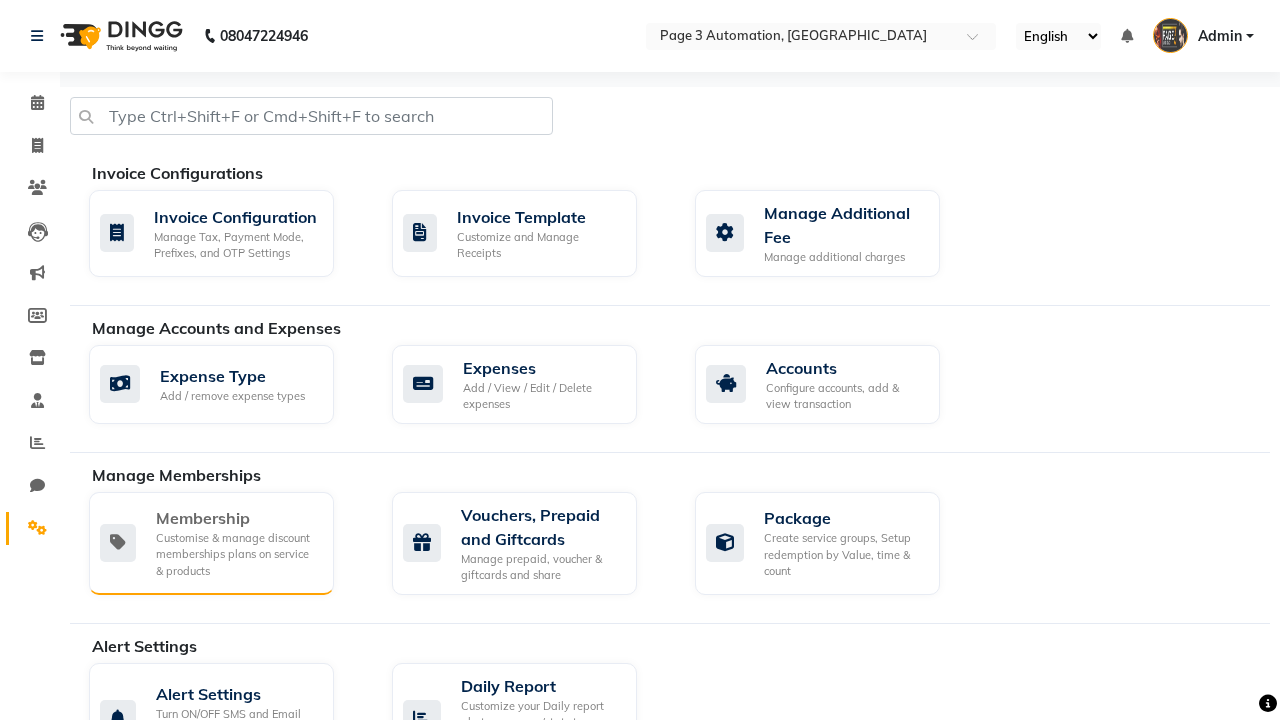 click on "Membership" 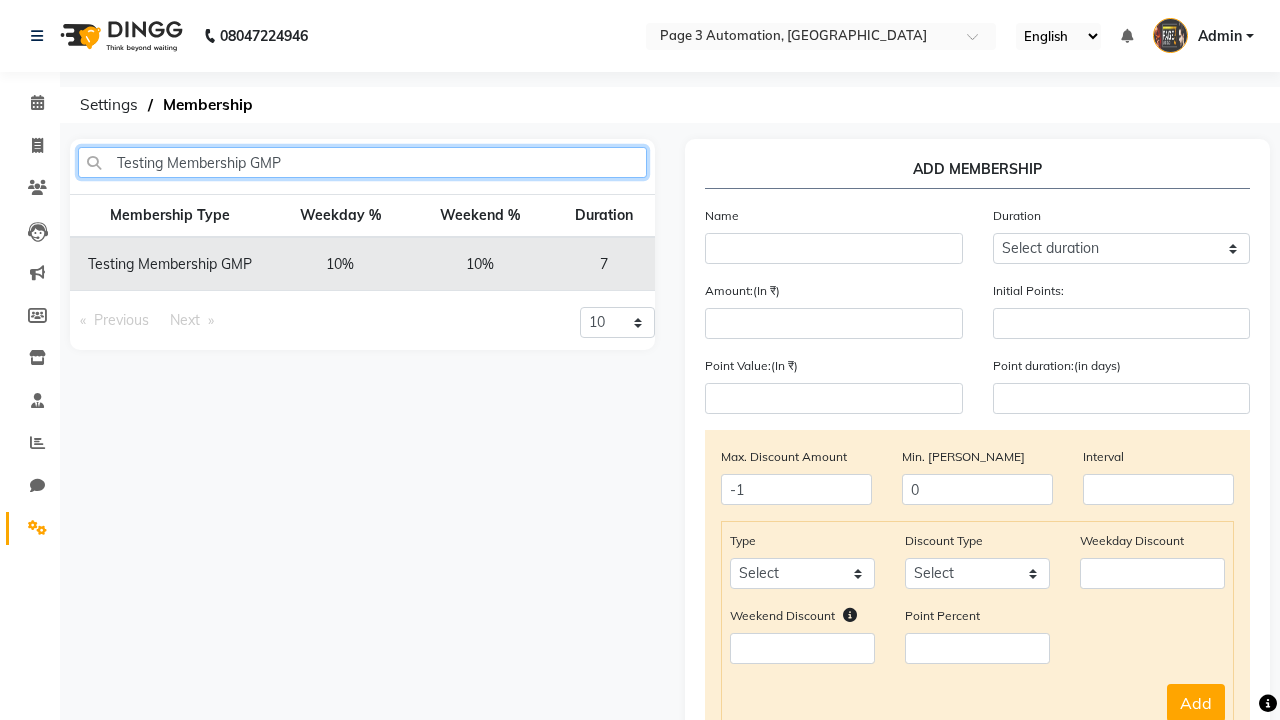 type on "Testing Membership GMP" 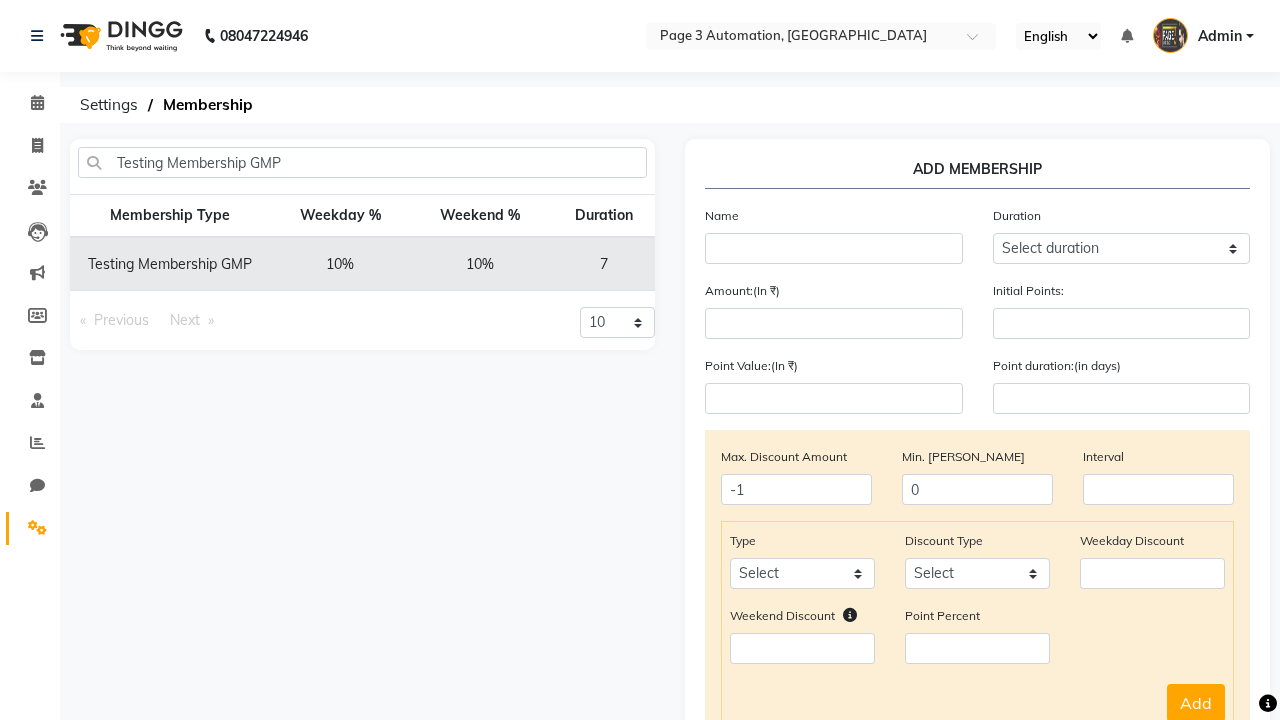 click 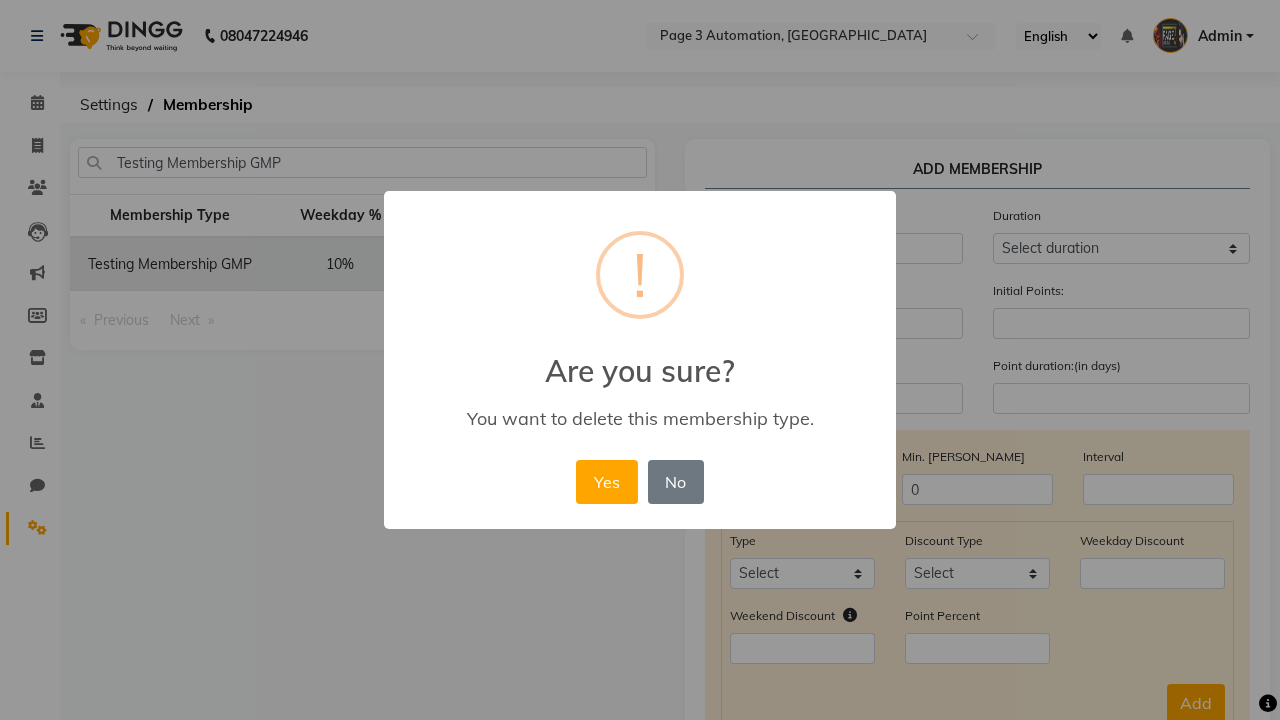 scroll, scrollTop: 0, scrollLeft: 215, axis: horizontal 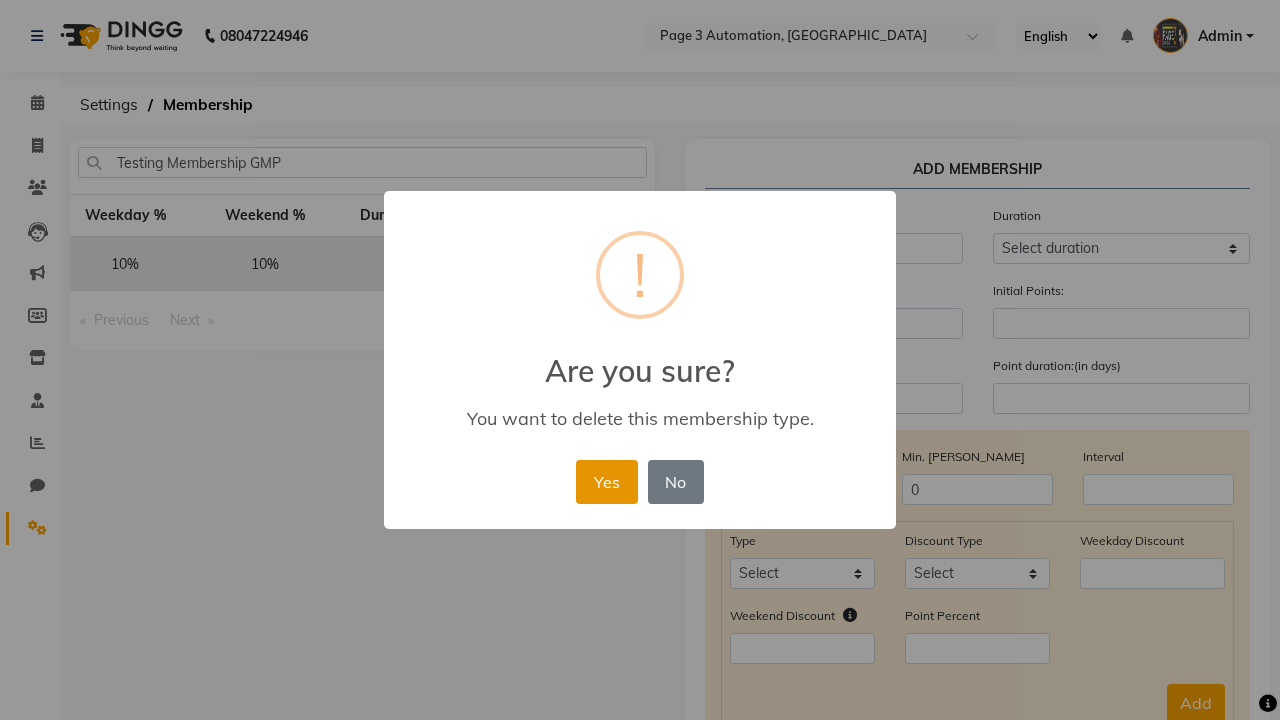 click on "Yes" at bounding box center (606, 482) 